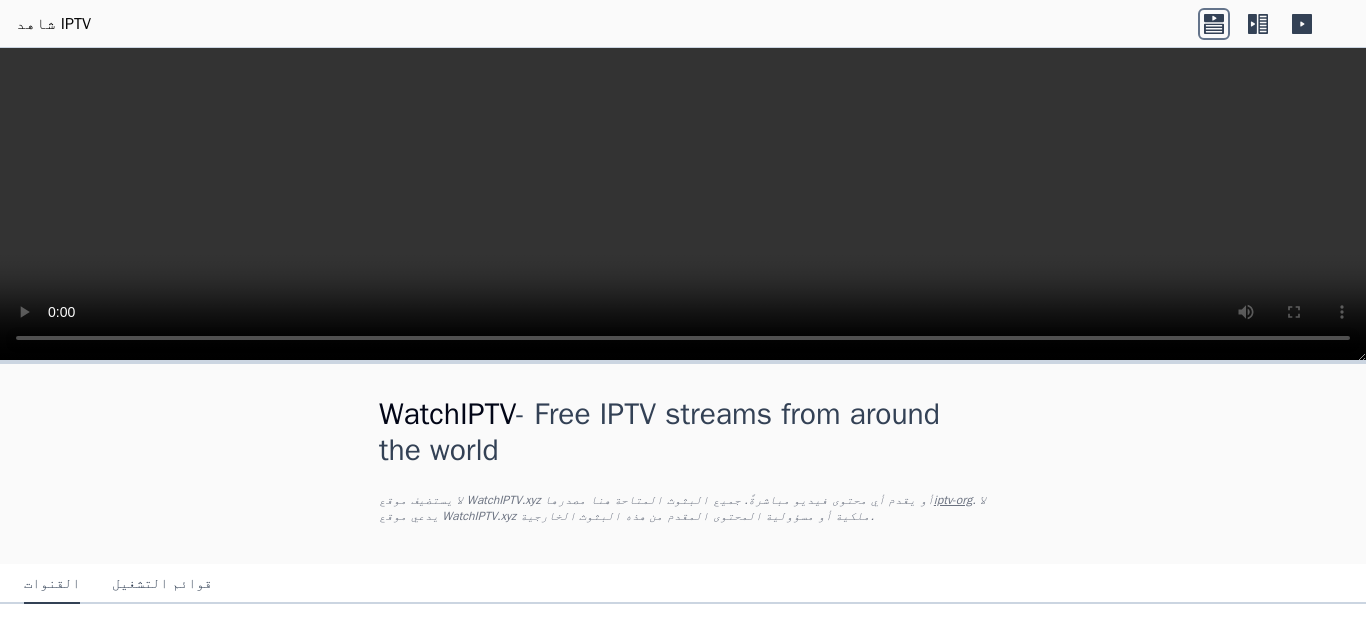 scroll, scrollTop: 0, scrollLeft: 0, axis: both 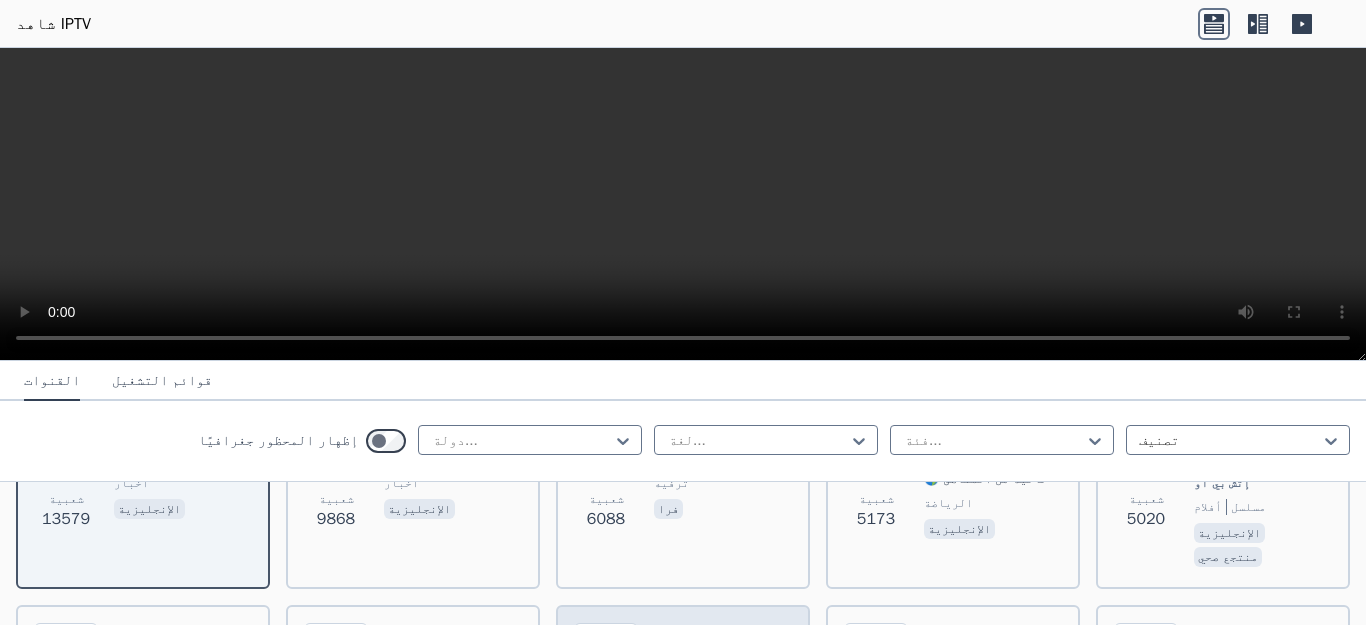 click on "موفي سفير" at bounding box center (696, 633) 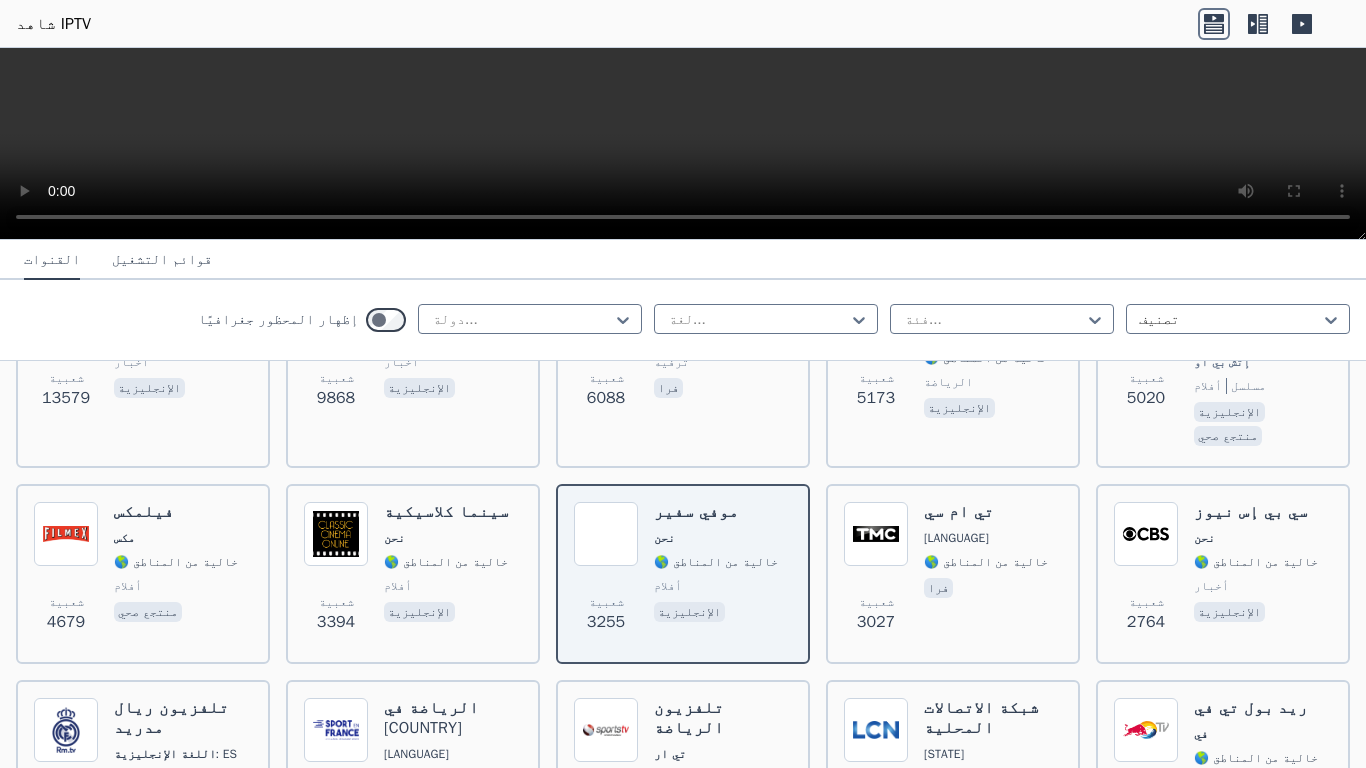 click at bounding box center [683, 144] 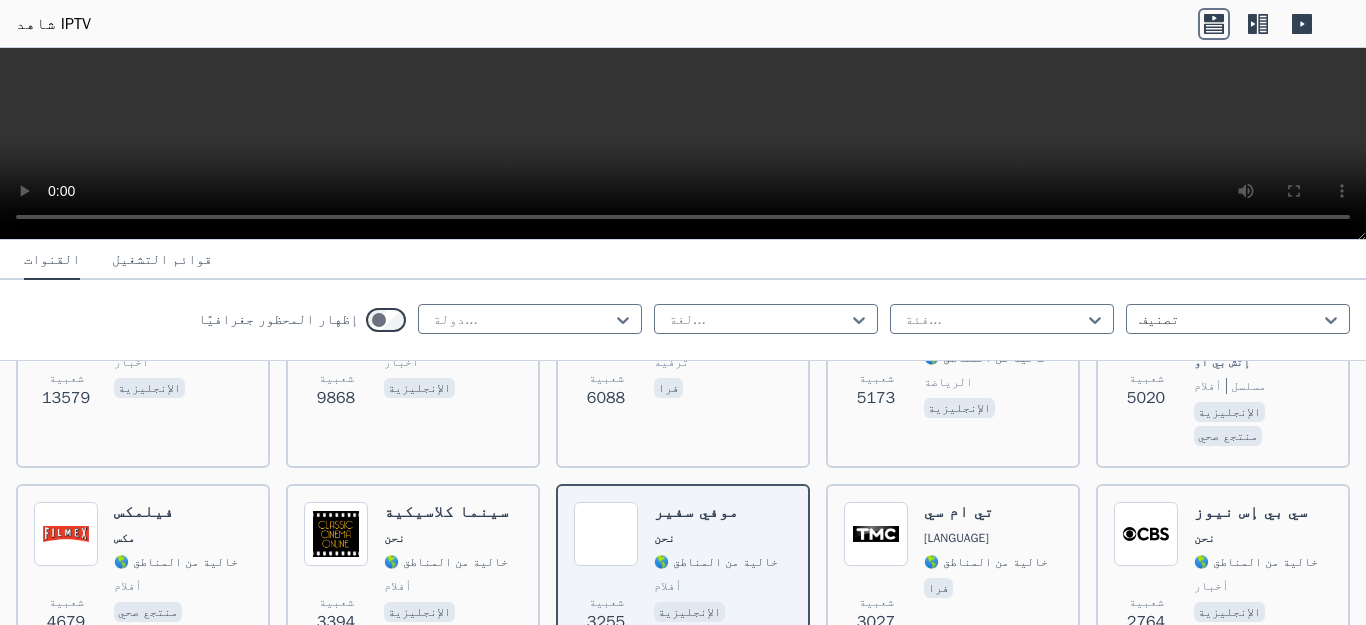 scroll, scrollTop: 280, scrollLeft: 0, axis: vertical 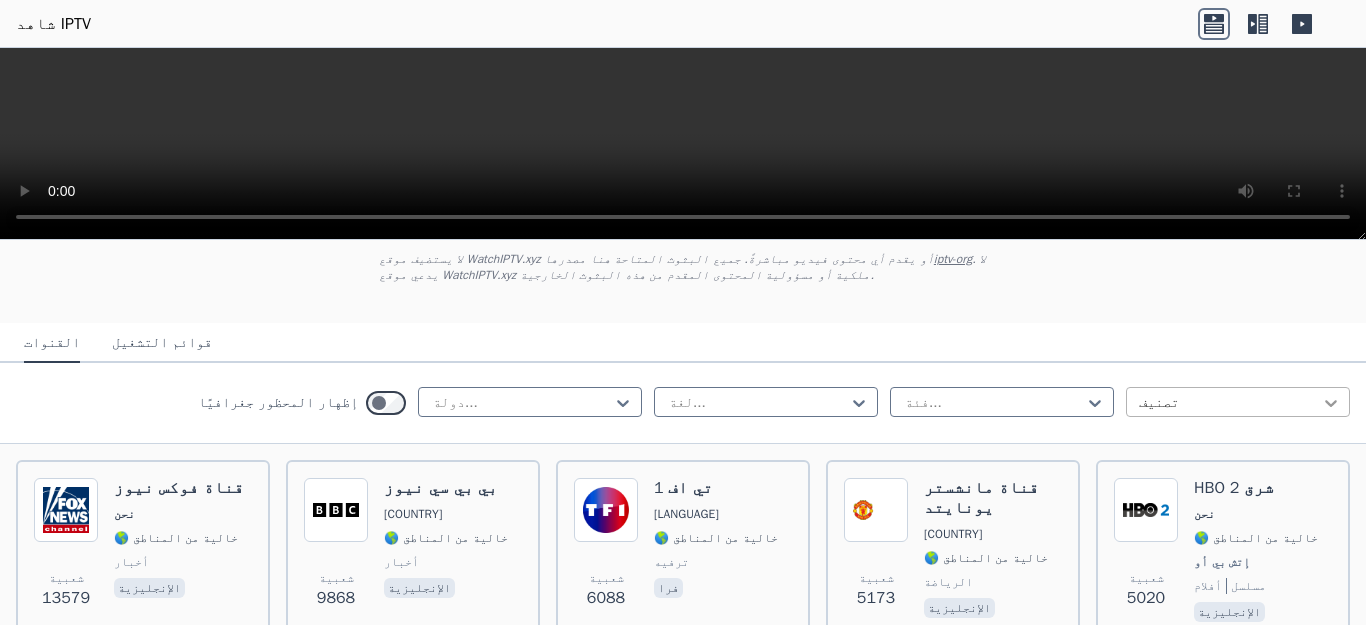 click 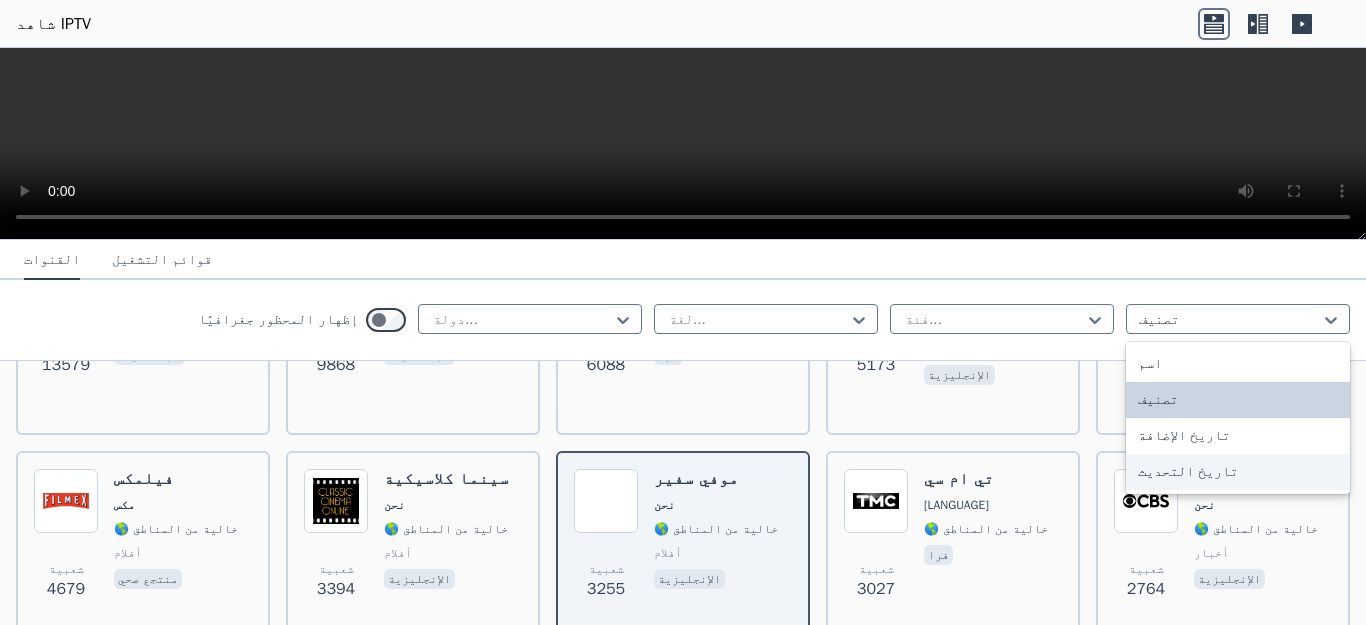scroll, scrollTop: 480, scrollLeft: 0, axis: vertical 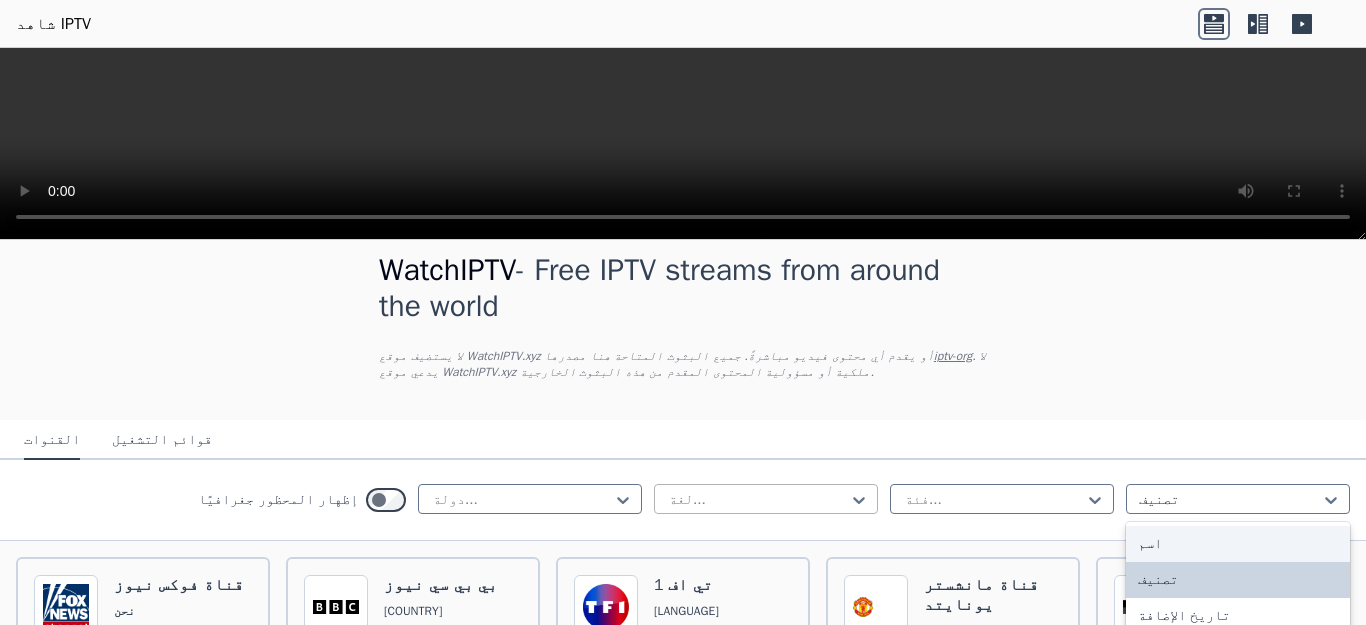 click at bounding box center [758, 500] 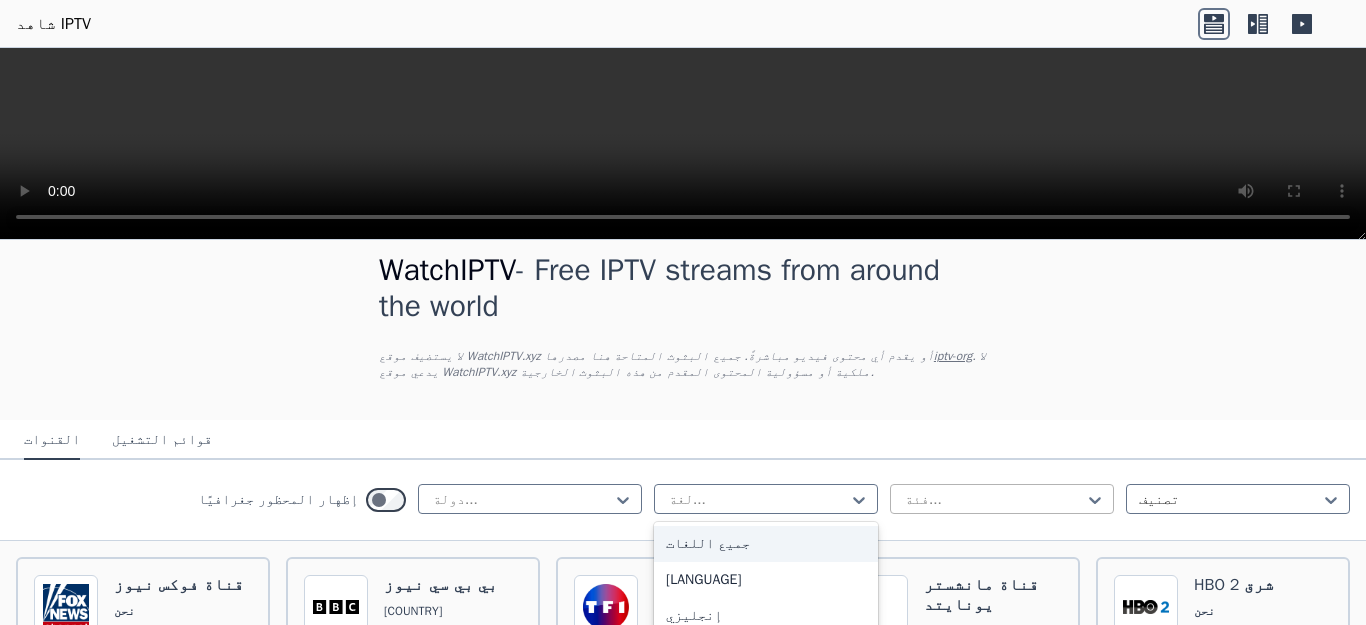 click at bounding box center (994, 500) 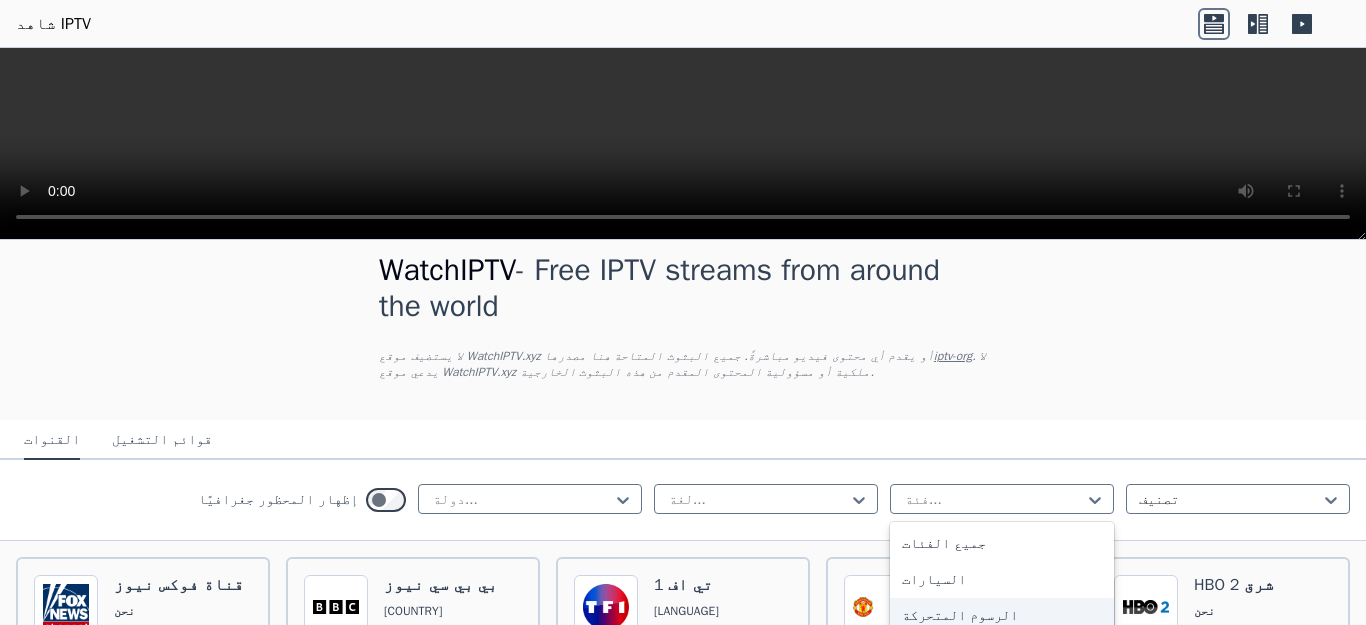 scroll, scrollTop: 263, scrollLeft: 0, axis: vertical 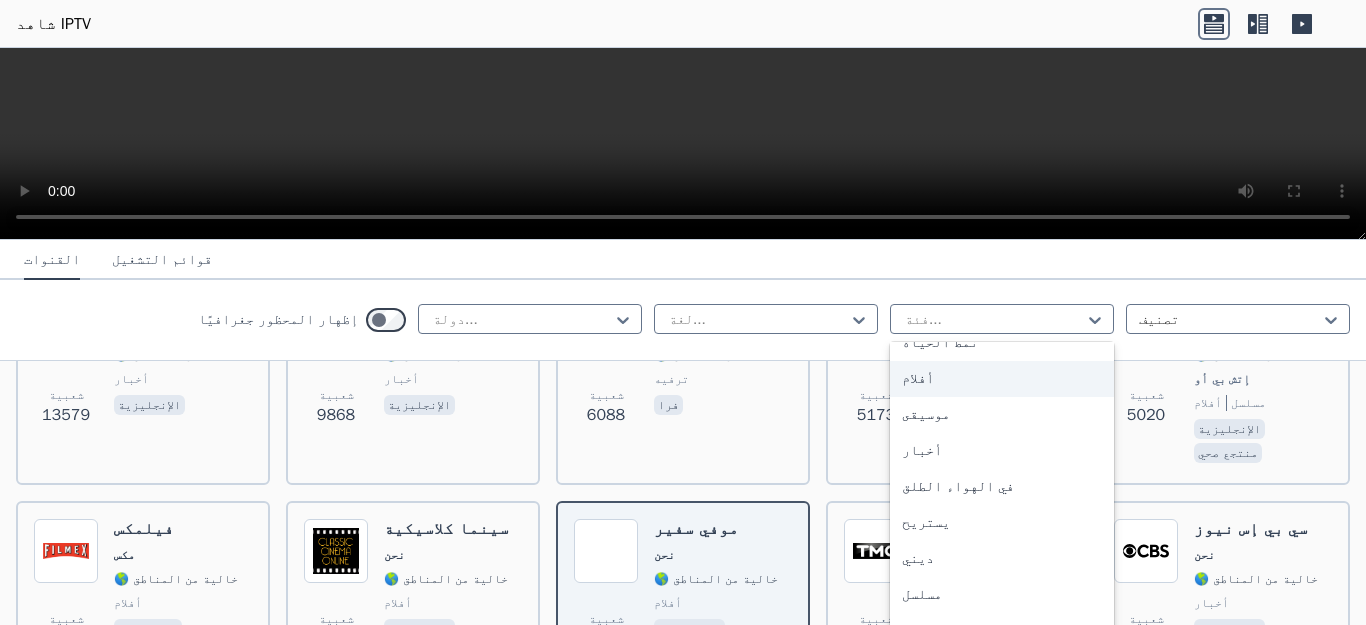 click on "أفلام" at bounding box center [918, 378] 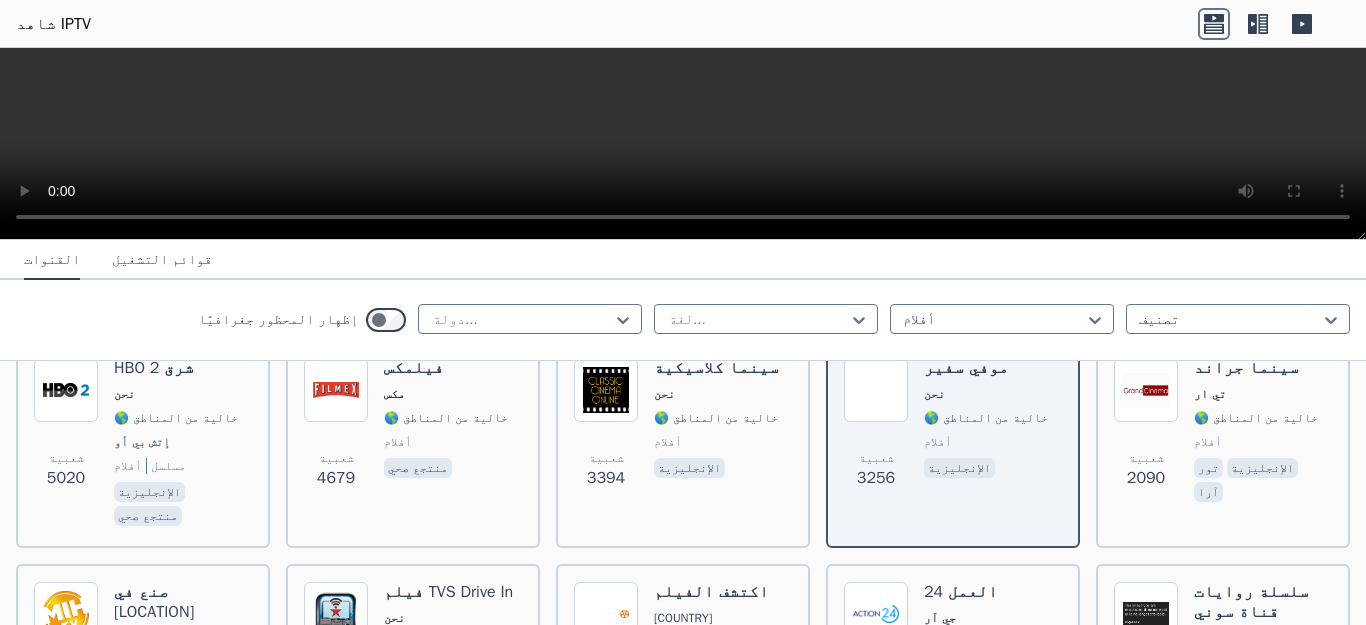 scroll, scrollTop: 200, scrollLeft: 0, axis: vertical 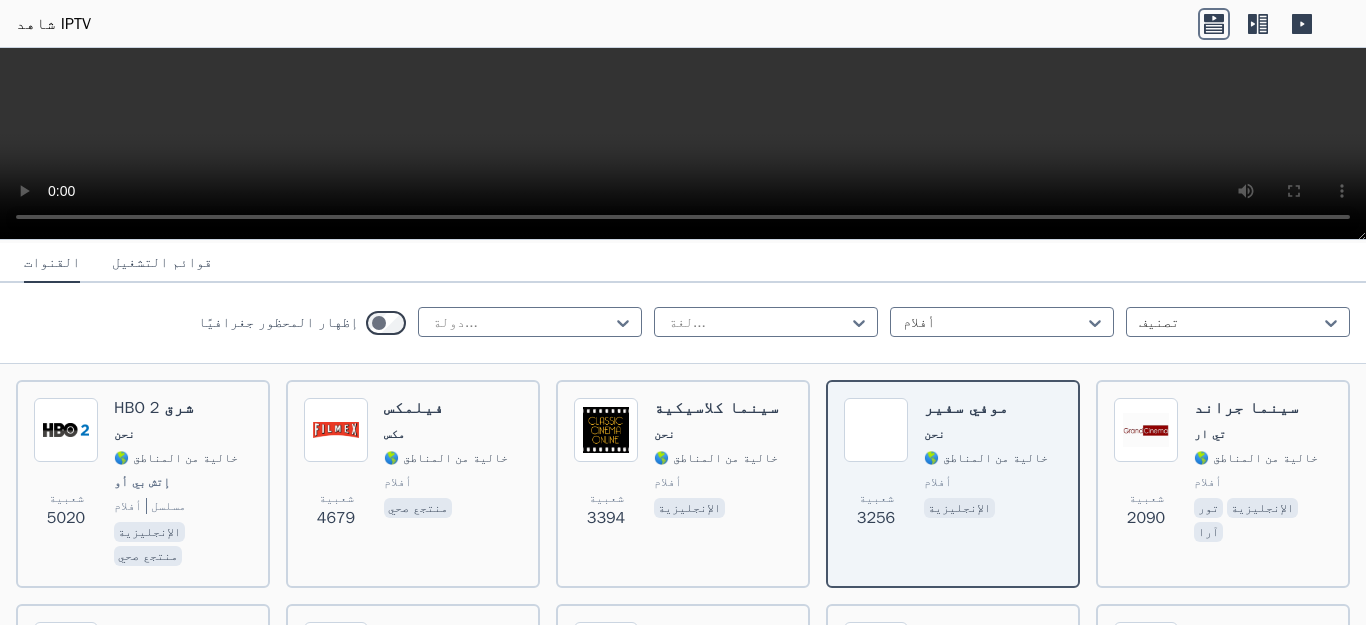 click 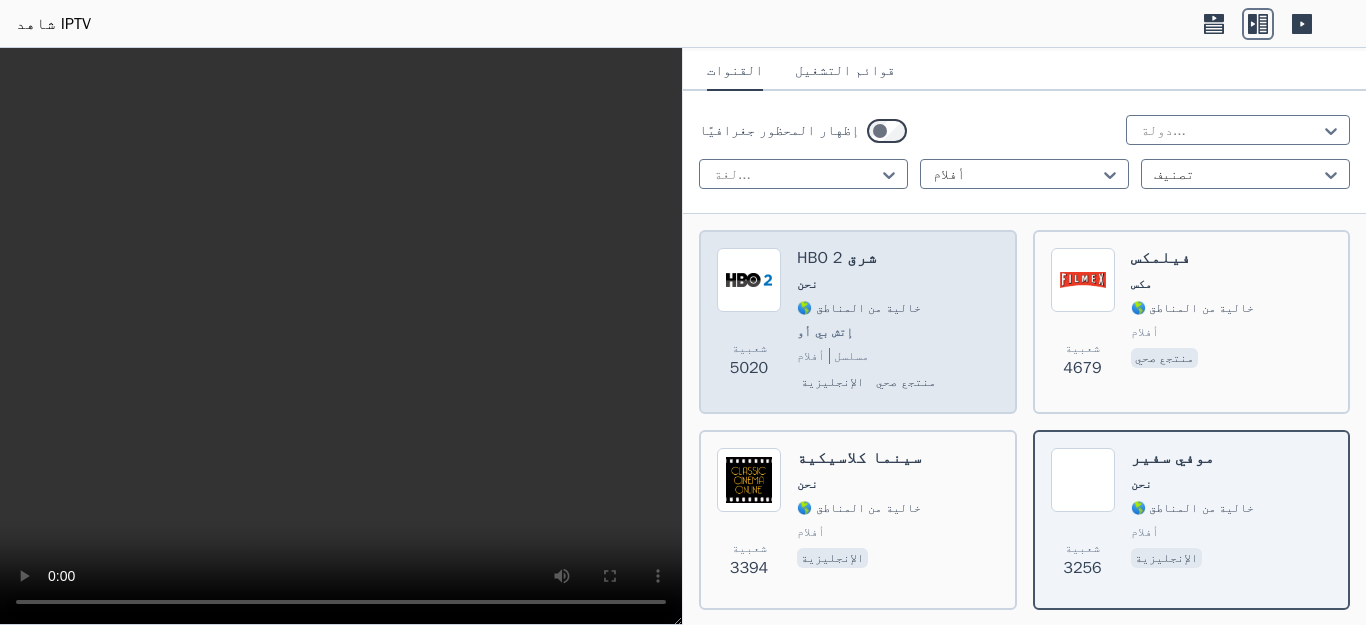 click at bounding box center [749, 280] 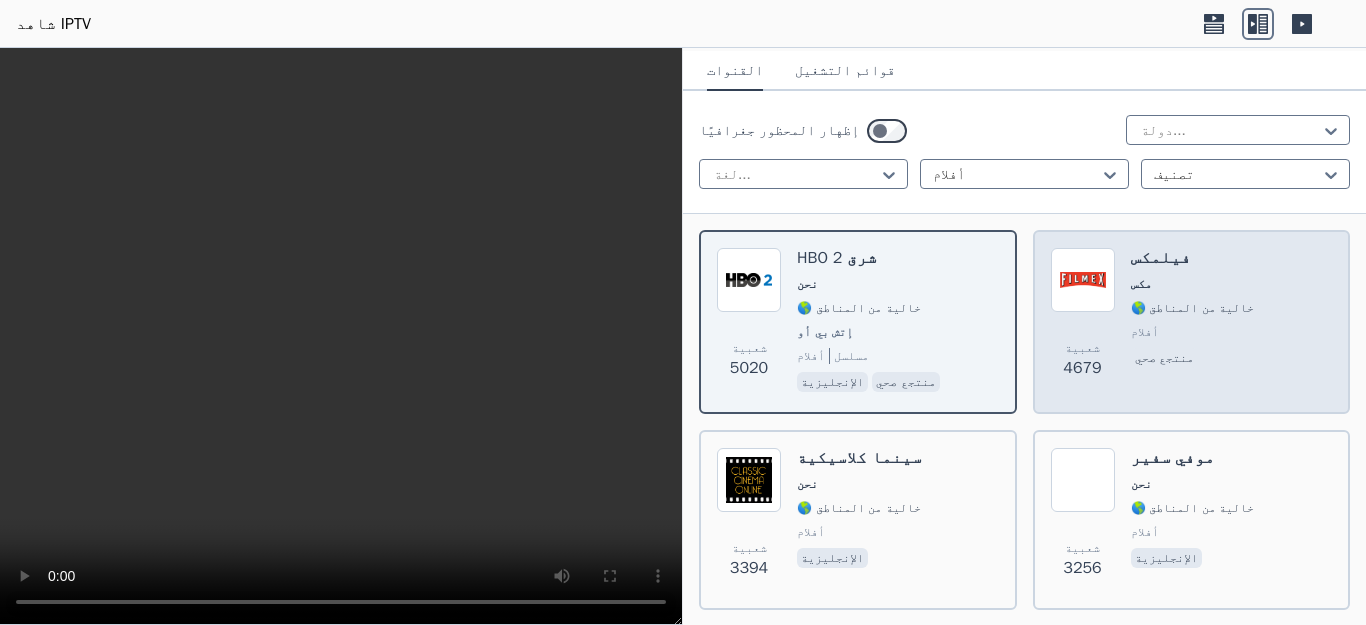 click on "🌎 خالية من المناطق" at bounding box center (1193, 308) 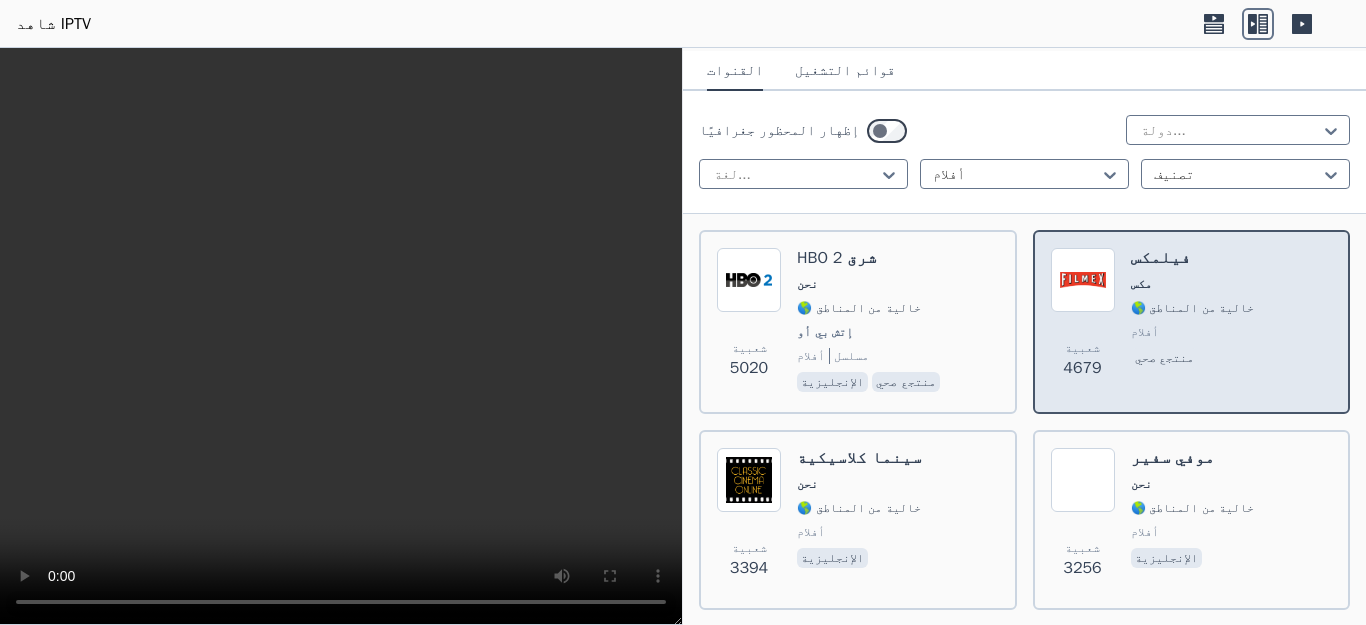 click on "فيلمكس" at bounding box center (1161, 258) 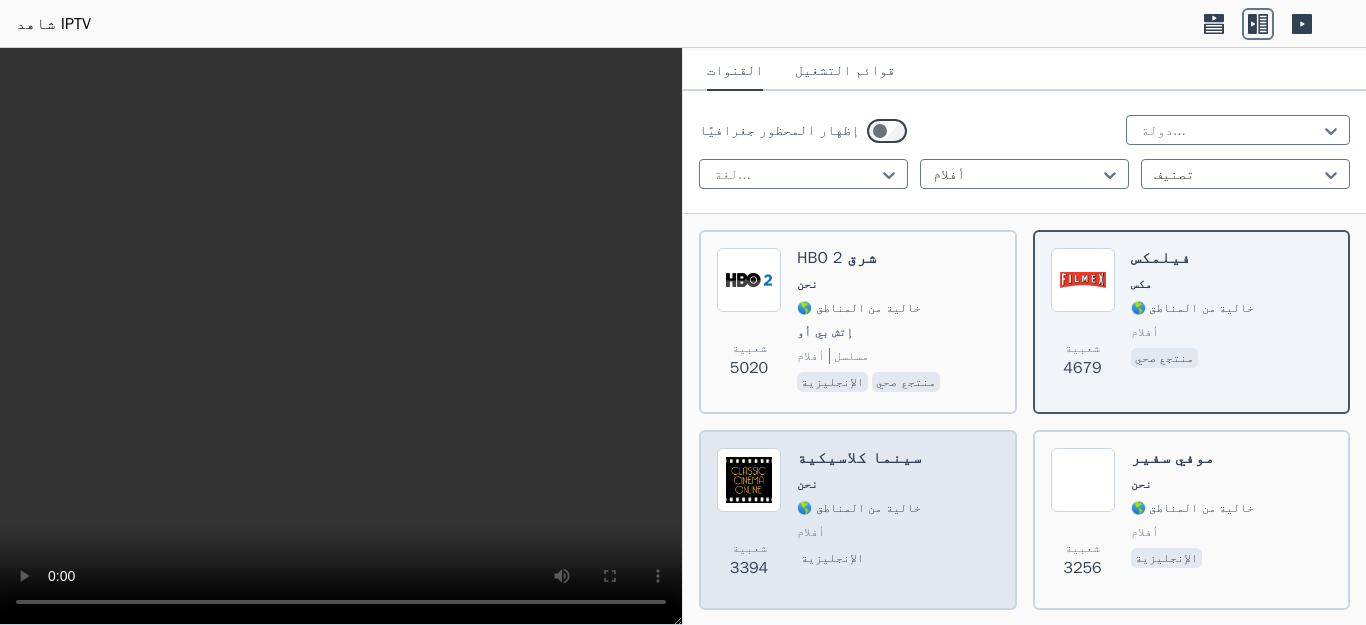 click on "سينما كلاسيكية" at bounding box center (859, 458) 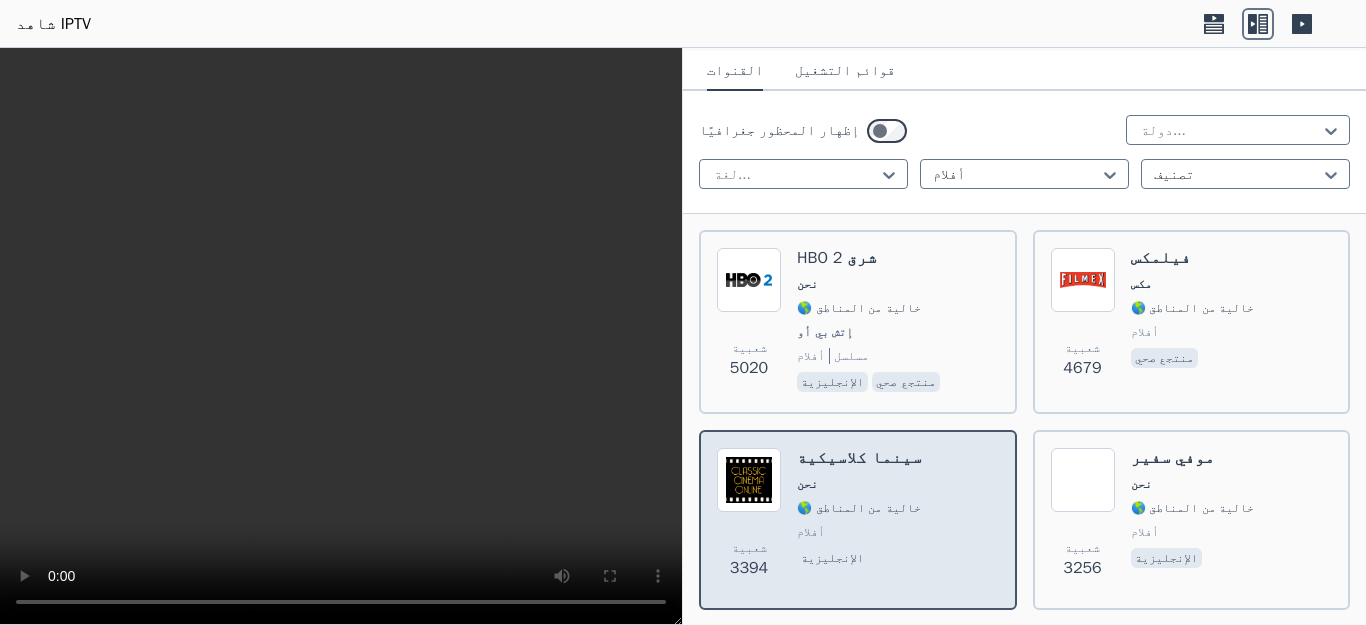 click on "سينما كلاسيكية" at bounding box center (859, 458) 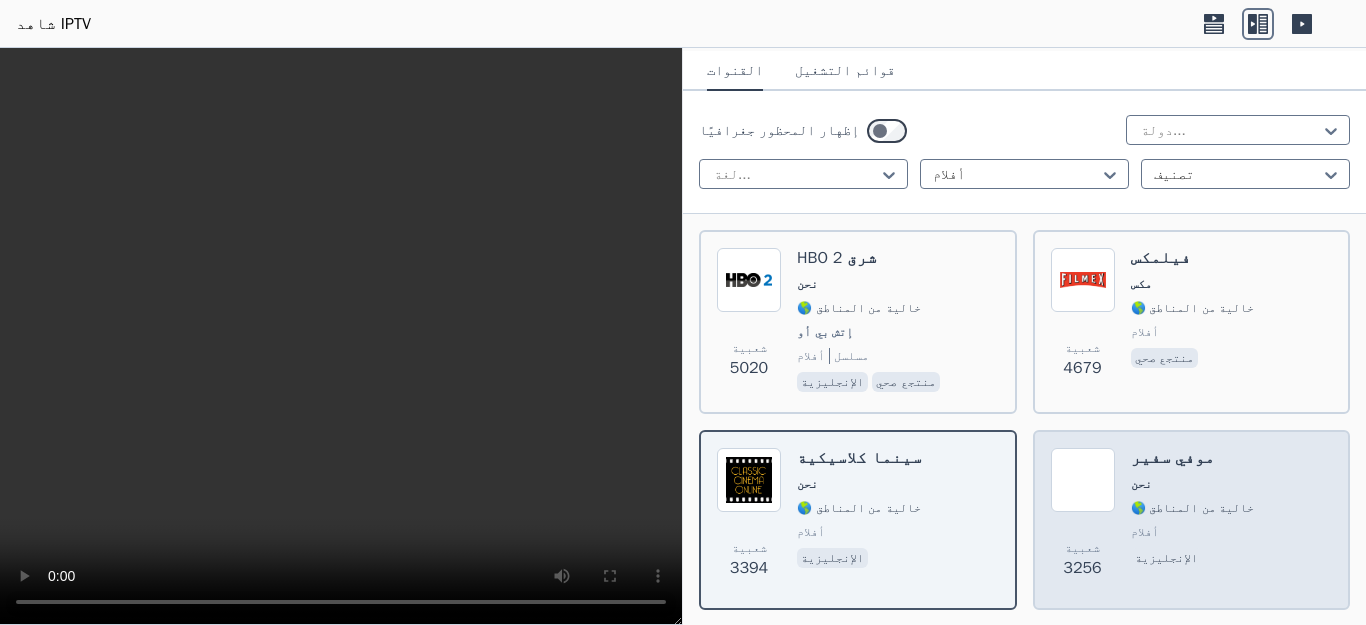 click on "موفي سفير" at bounding box center [1173, 458] 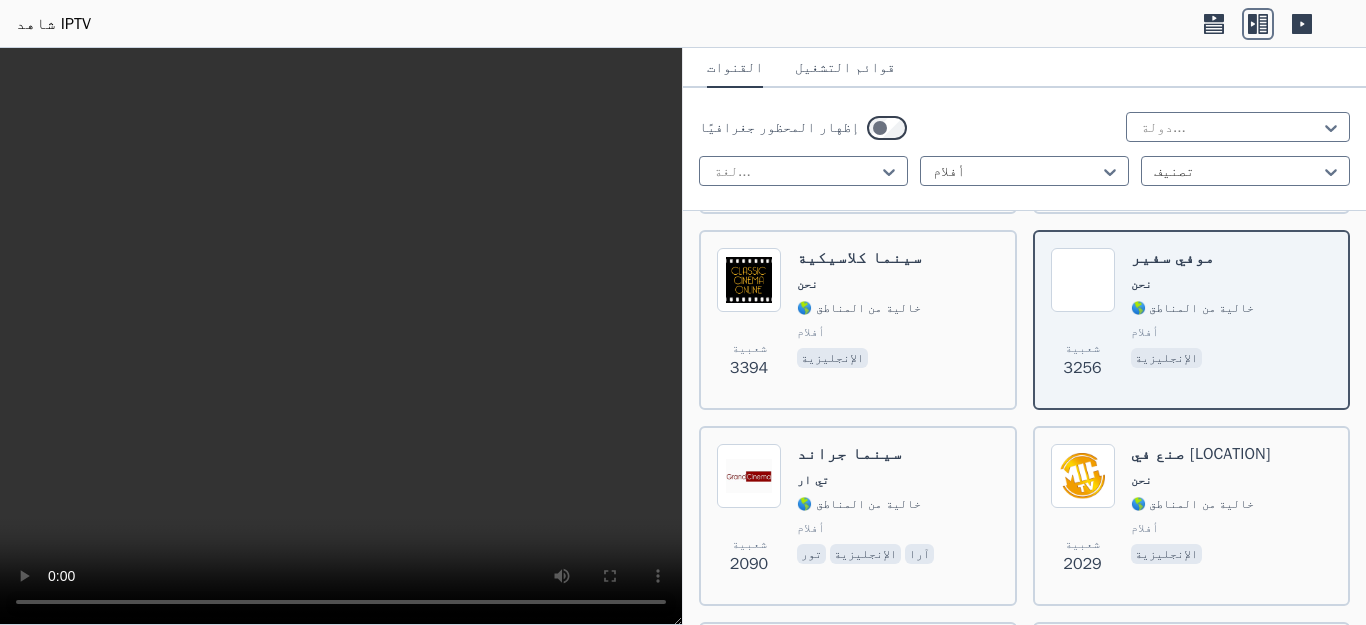 scroll, scrollTop: 440, scrollLeft: 0, axis: vertical 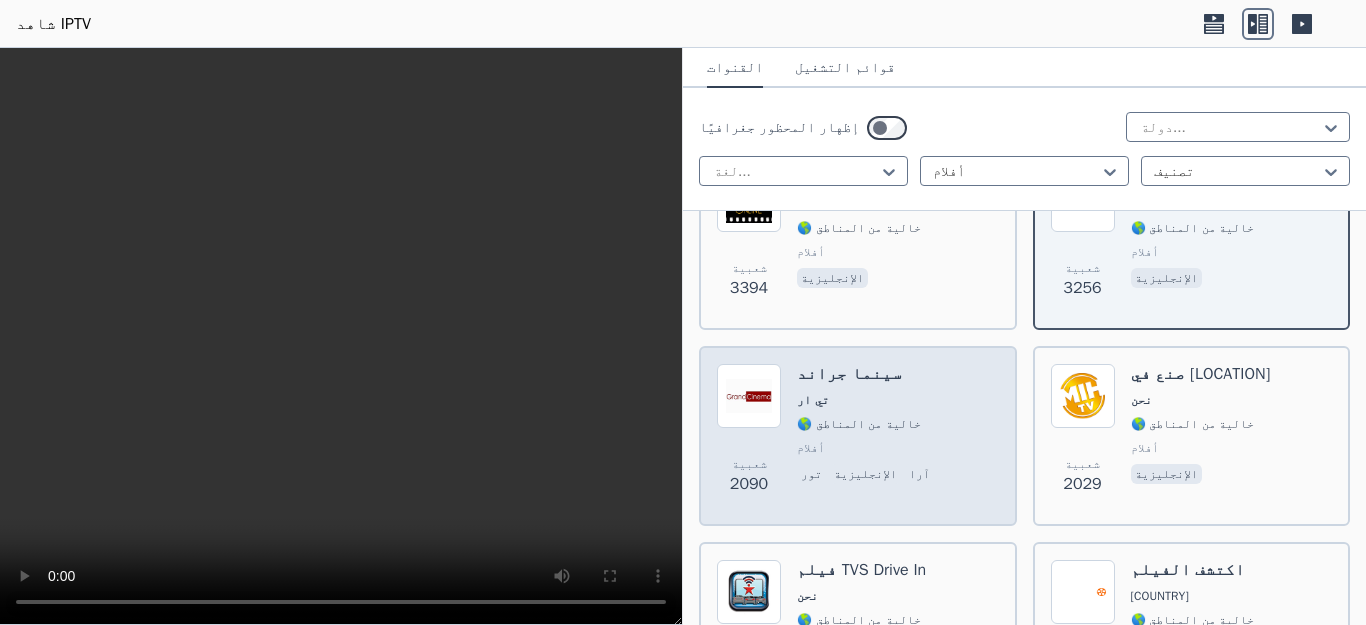 click on "سينما جراند" at bounding box center [849, 374] 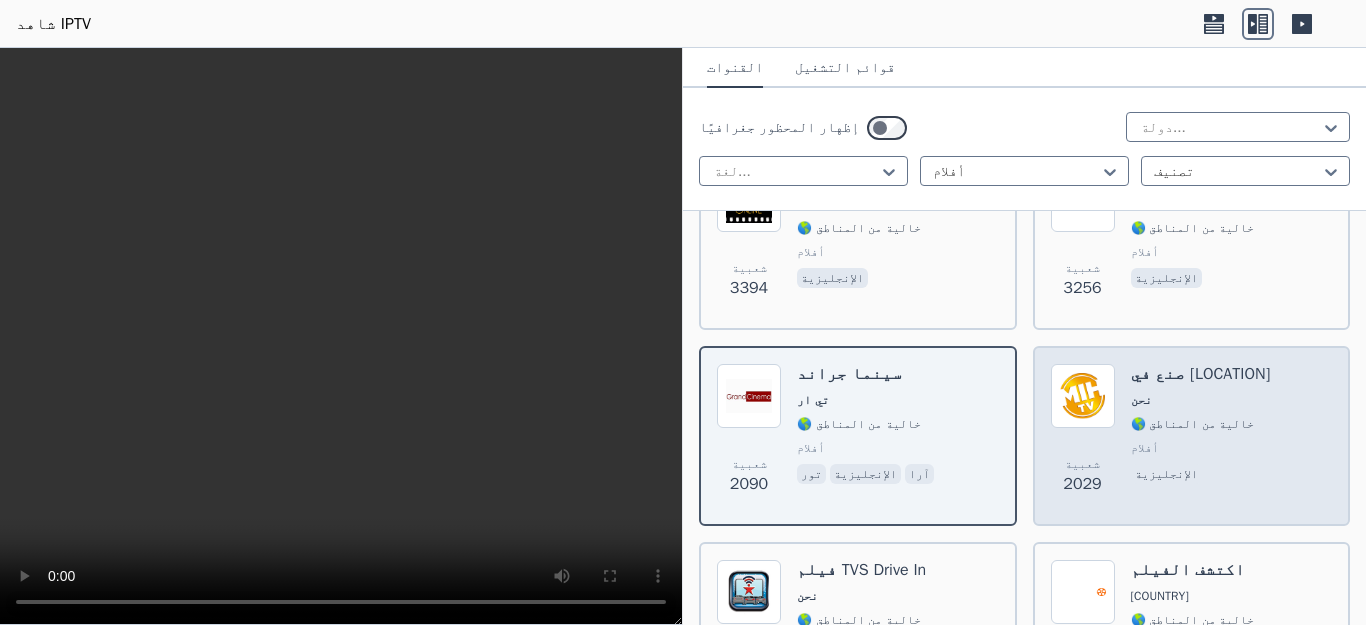 click on "صنع في [LOCATION]" at bounding box center (1201, 374) 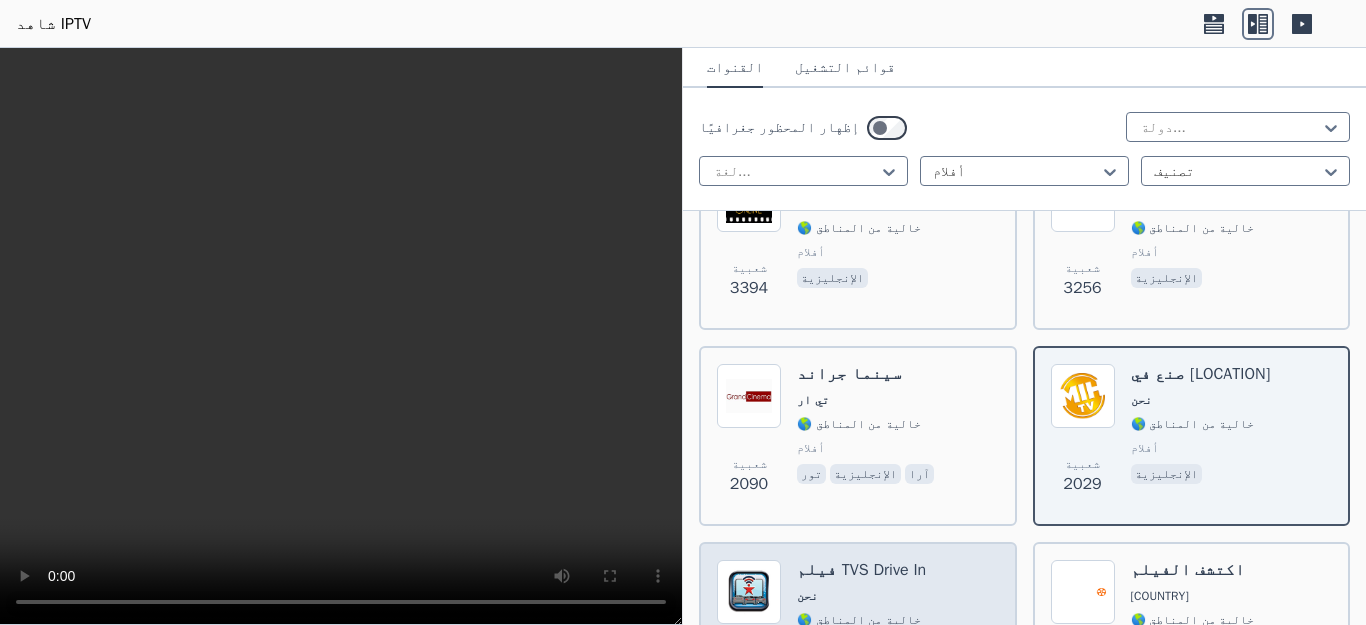 click on "فيلم TVS Drive In" at bounding box center [861, 570] 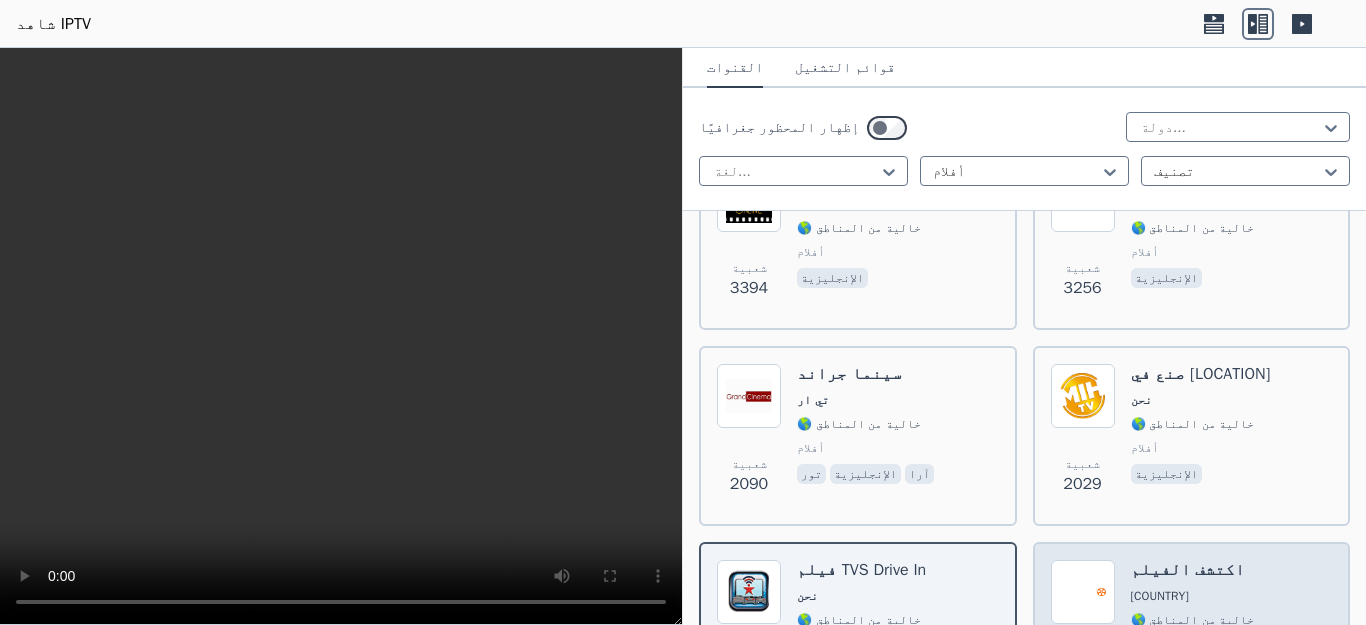 click on "اكتشف الفيلم" at bounding box center (1188, 570) 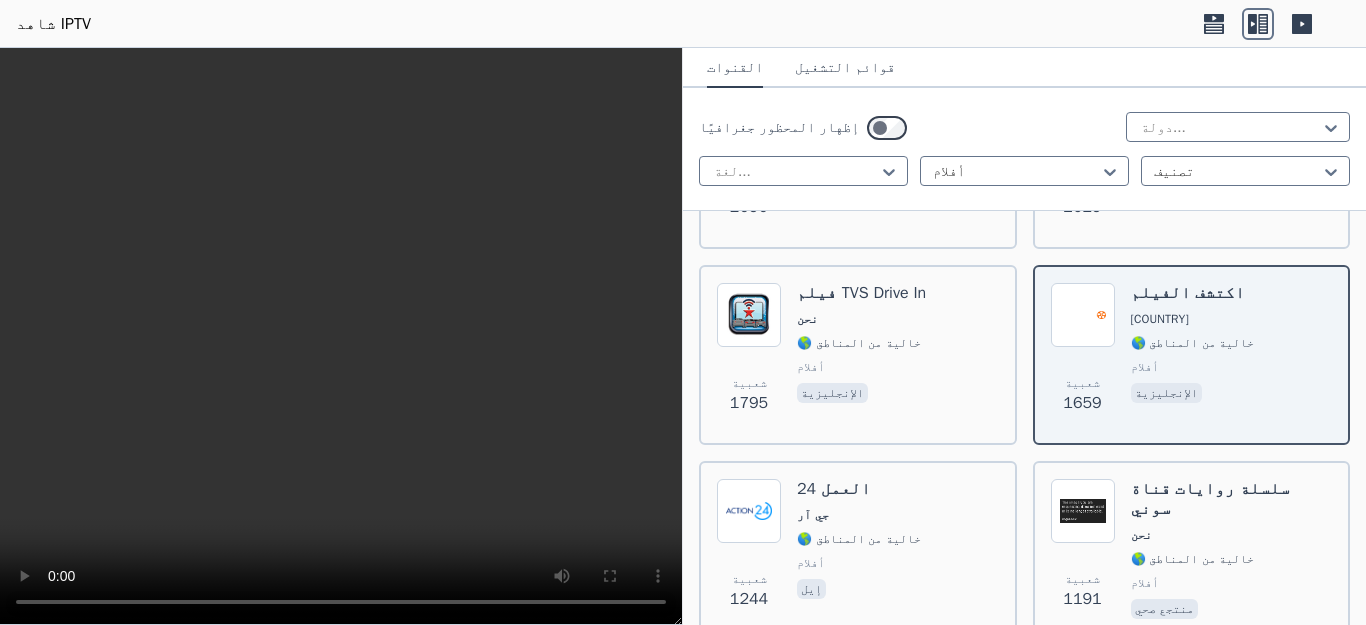 scroll, scrollTop: 920, scrollLeft: 0, axis: vertical 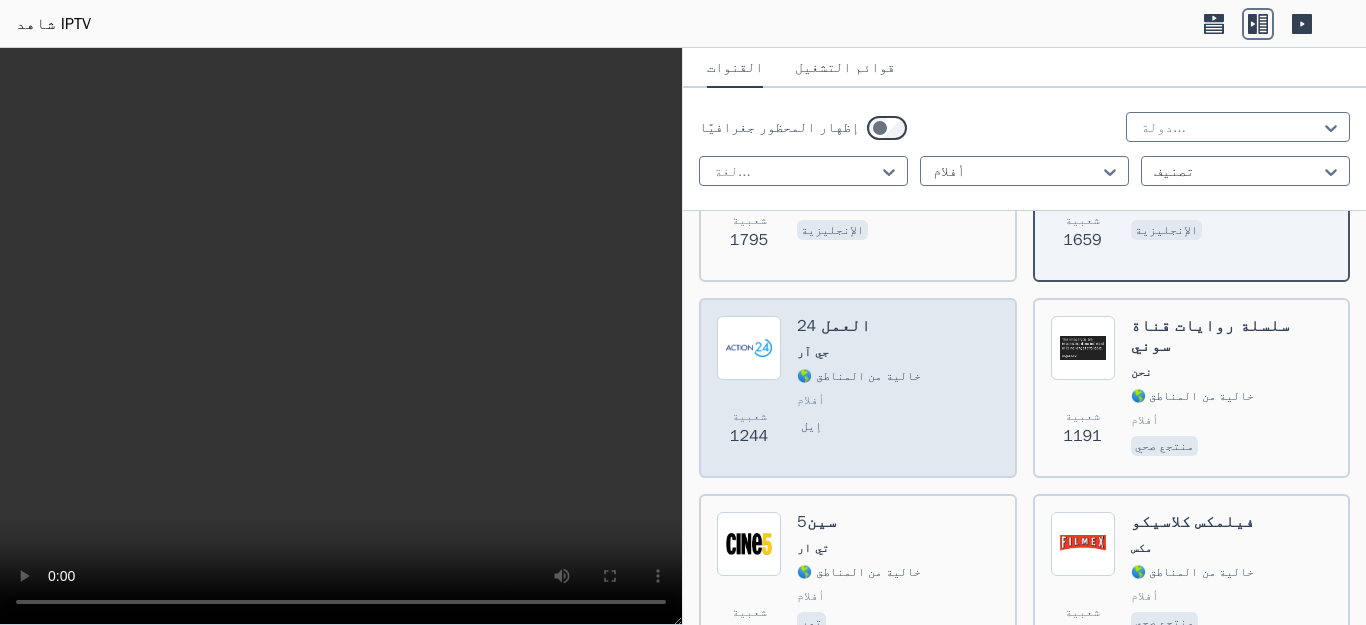 click on "العمل 24" at bounding box center (834, 326) 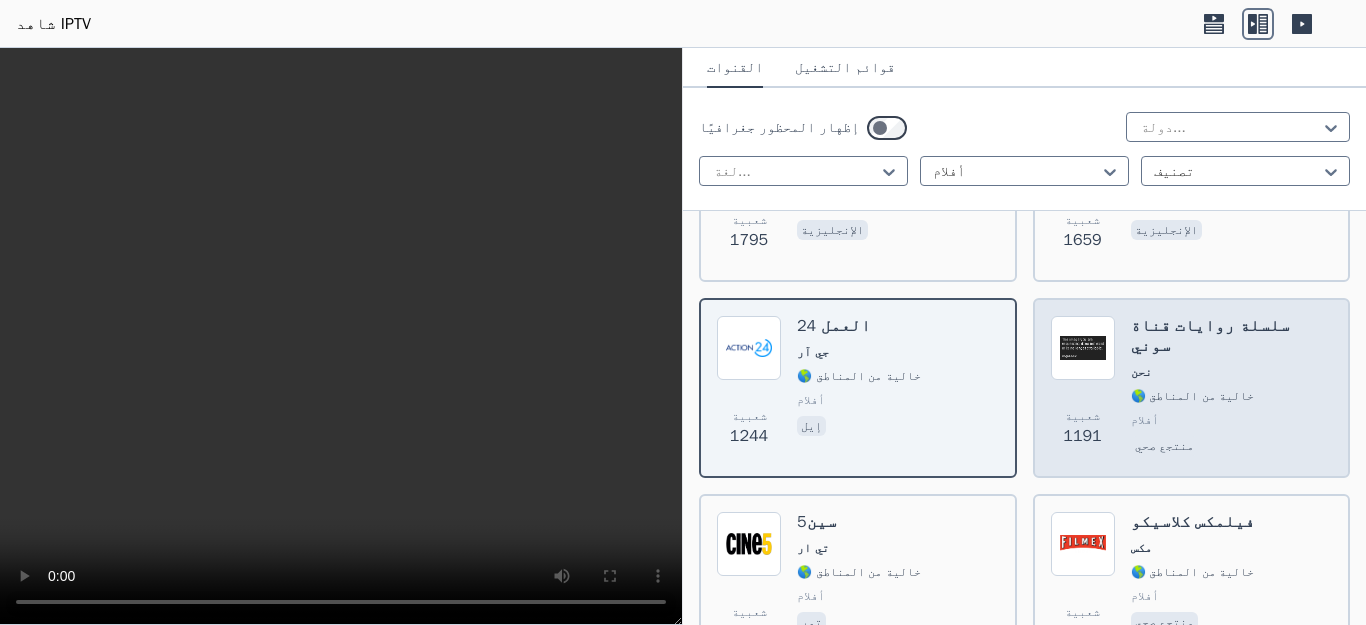 click on "سلسلة روايات قناة سوني" at bounding box center [1211, 336] 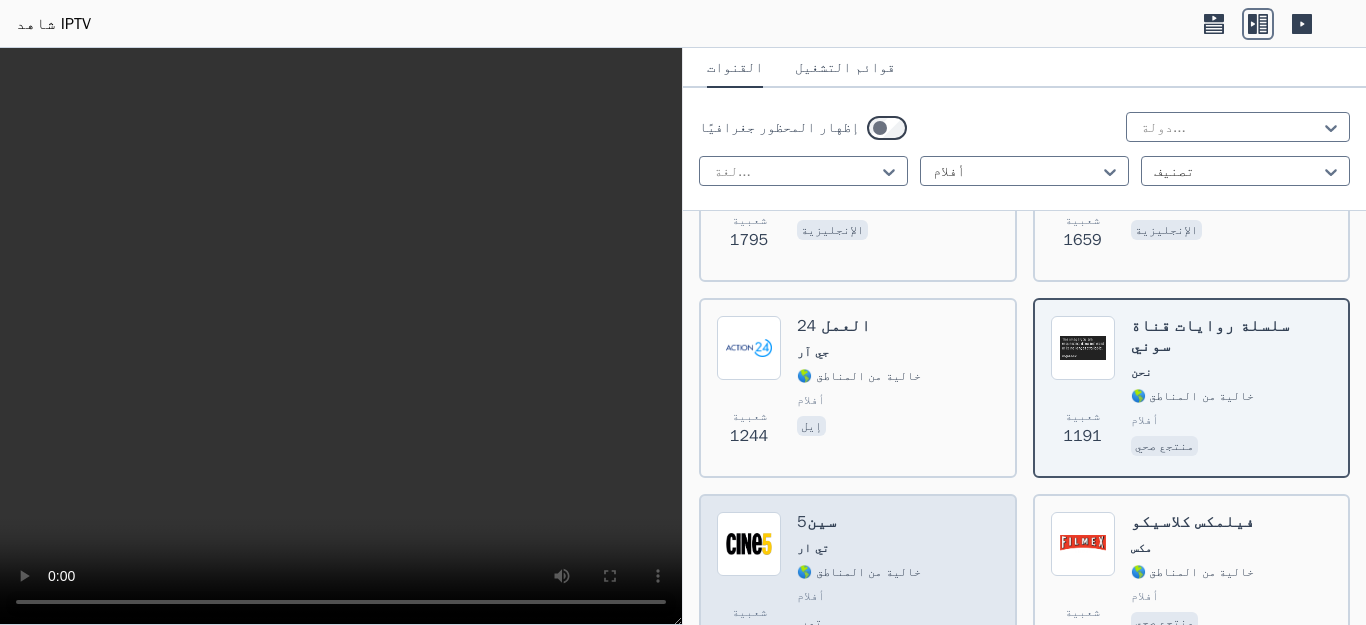 click at bounding box center [749, 544] 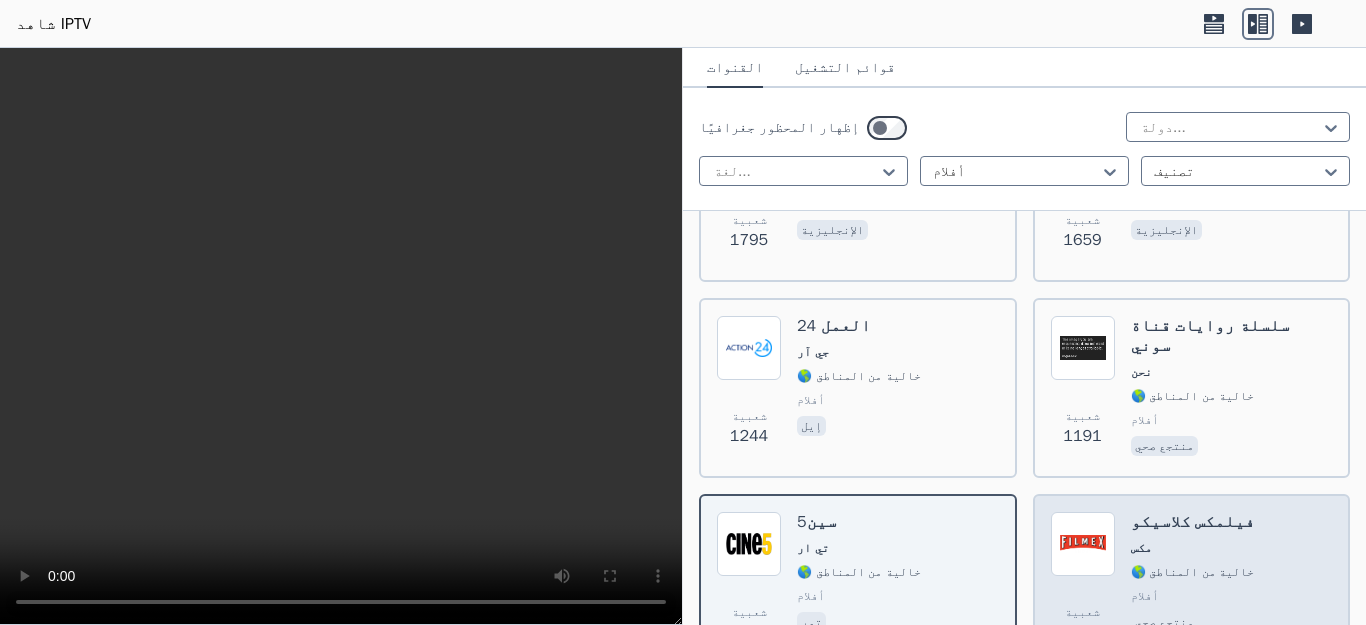 click on "فيلمكس كلاسيكو" at bounding box center (1193, 522) 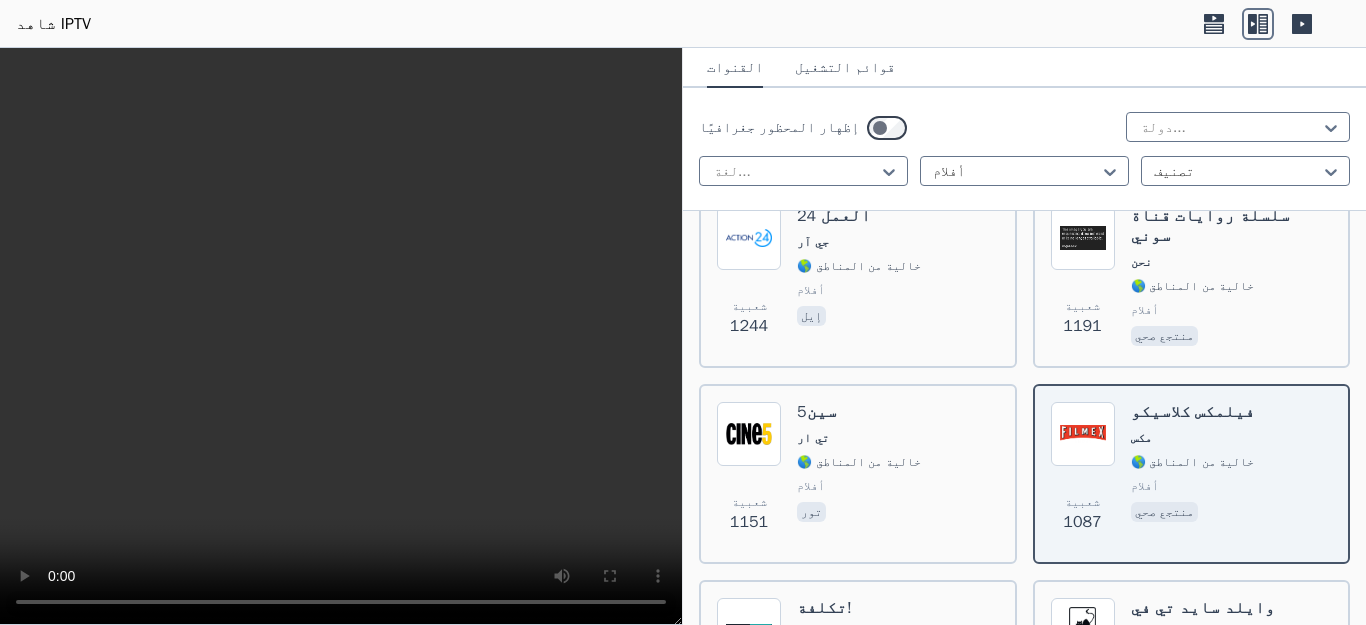 scroll, scrollTop: 1040, scrollLeft: 0, axis: vertical 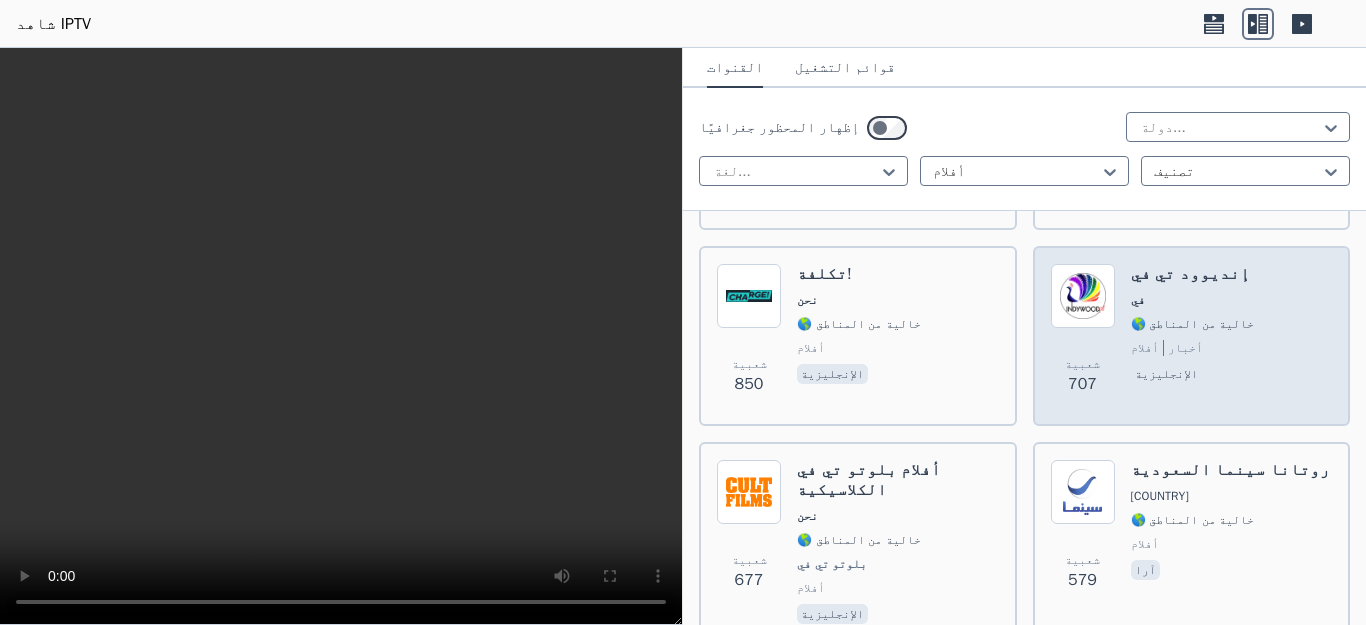 click on "إنديوود تي في" at bounding box center (1191, 274) 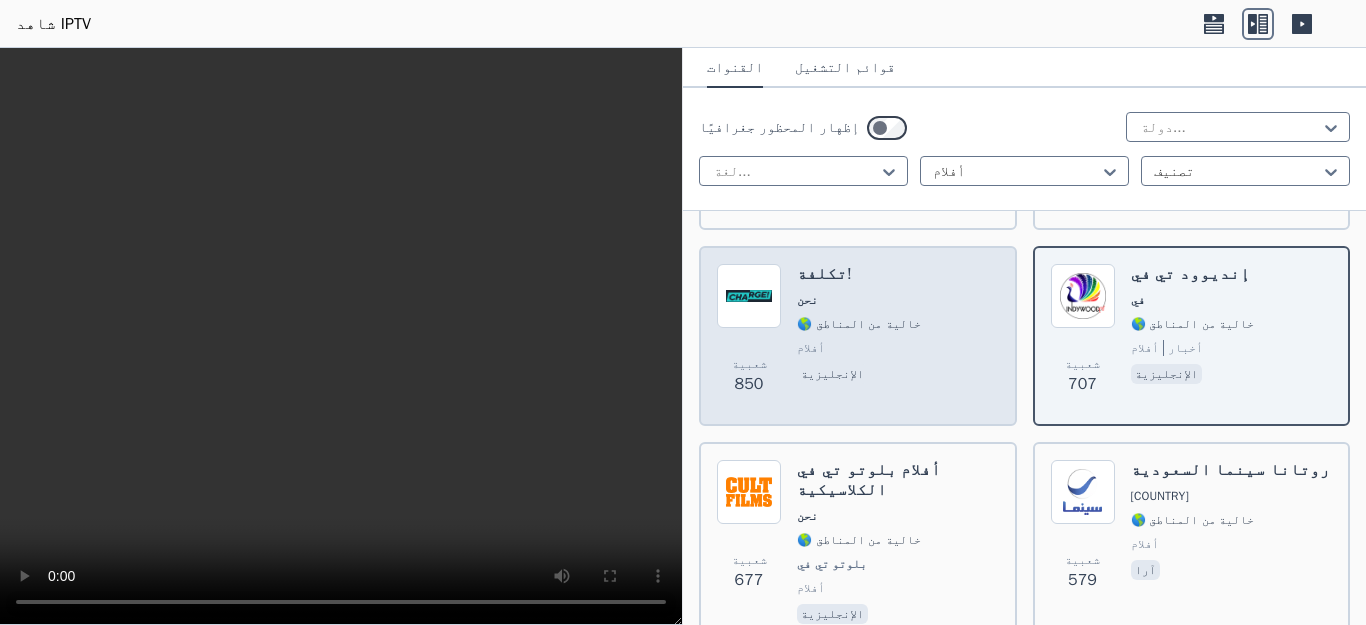 click at bounding box center [749, 296] 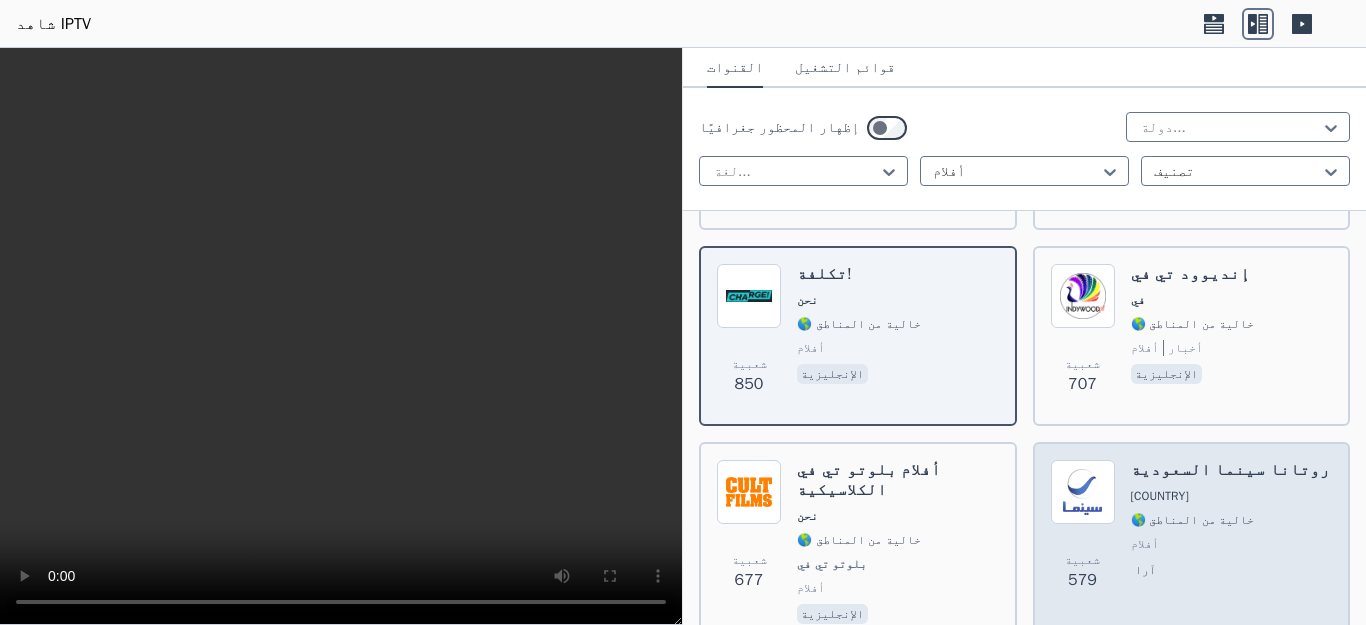 click on "شعبية 579 روتانا سينما السعودية جنوب أفريقيا 🌎 خالية من المناطق أفلام آرا" at bounding box center [1192, 544] 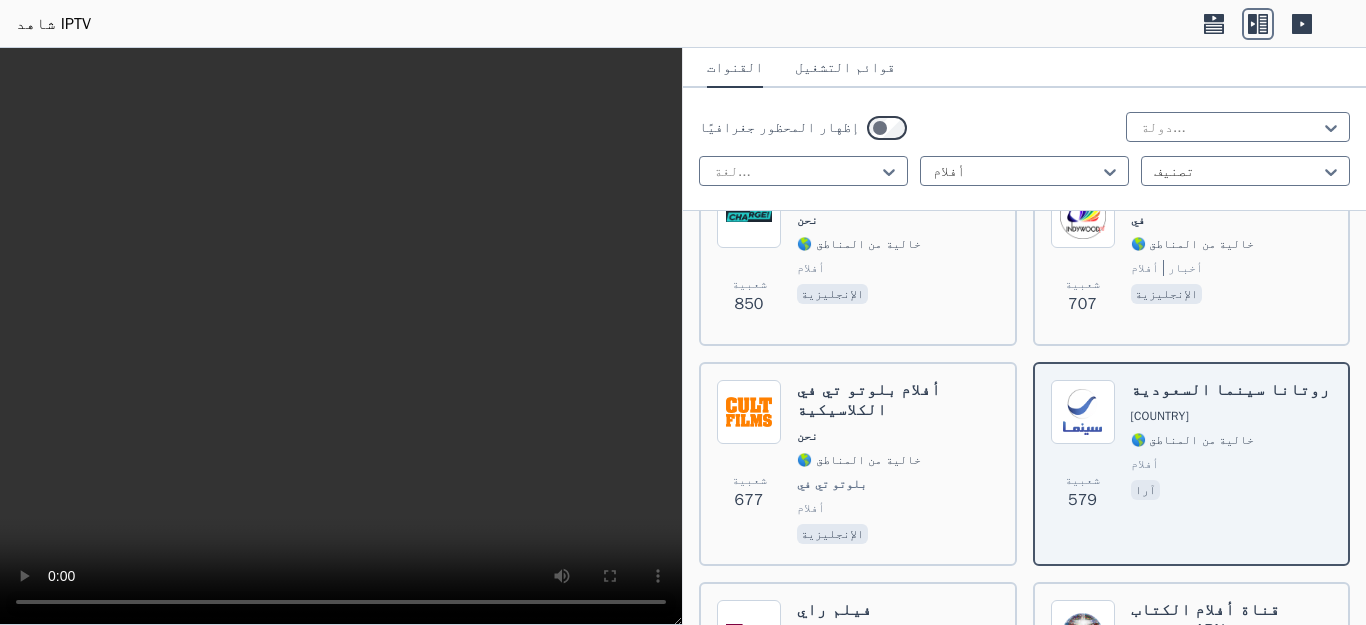 scroll, scrollTop: 1680, scrollLeft: 0, axis: vertical 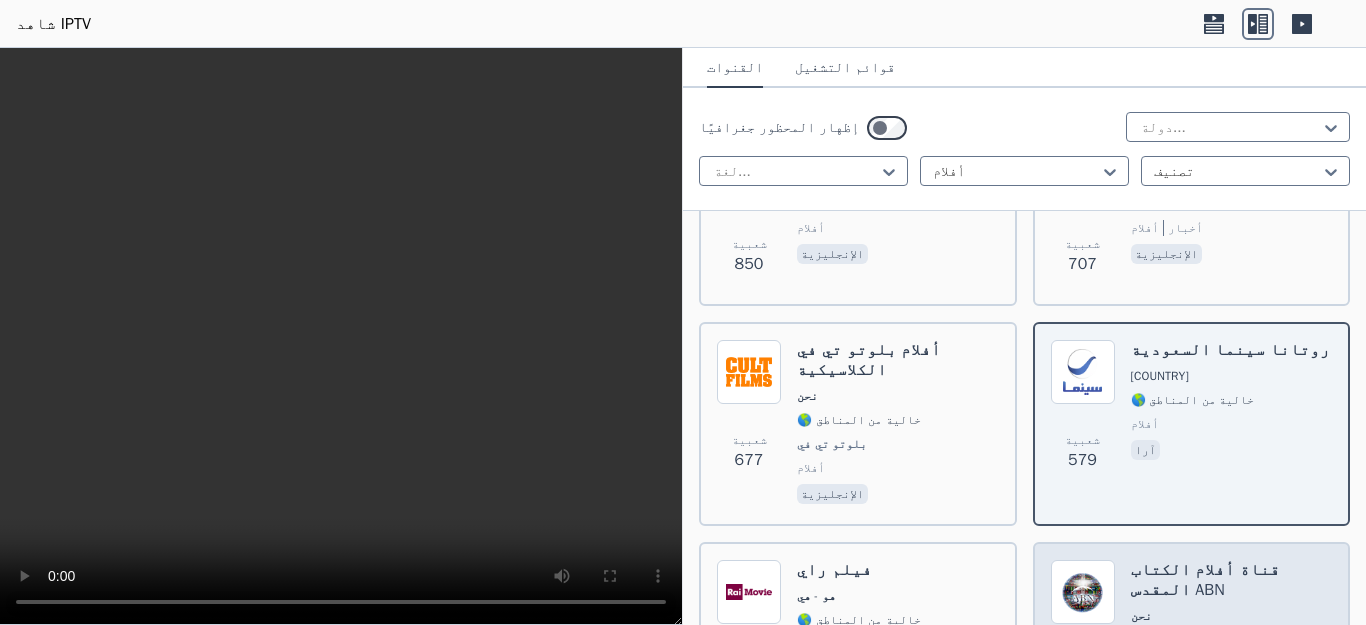 click on "قناة أفلام الكتاب المقدس ABN" at bounding box center (1206, 580) 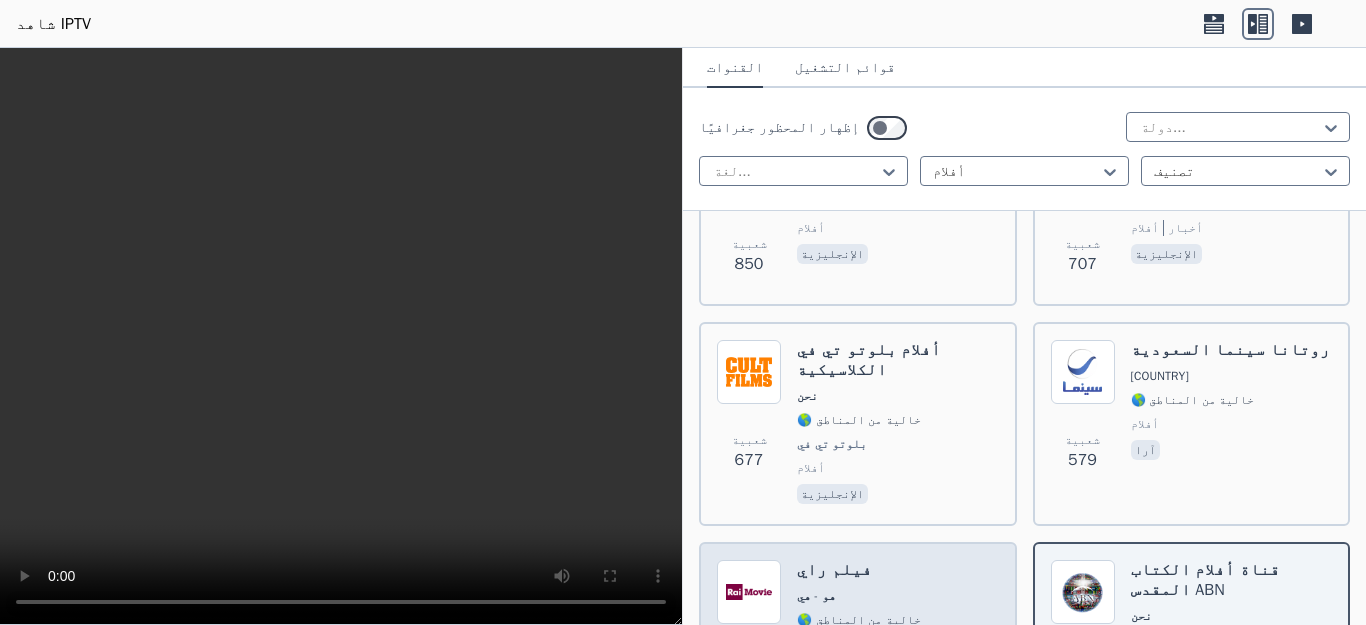 click on "فيلم راي" at bounding box center [834, 570] 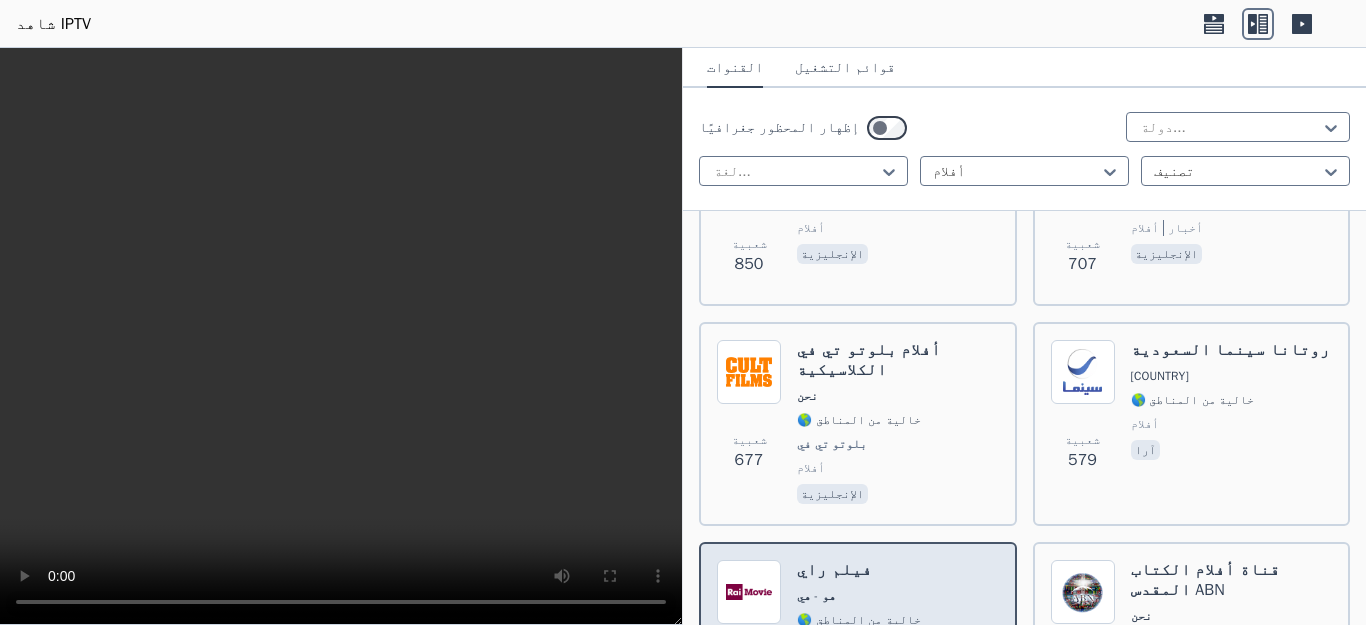 click on "فيلم راي" at bounding box center [834, 570] 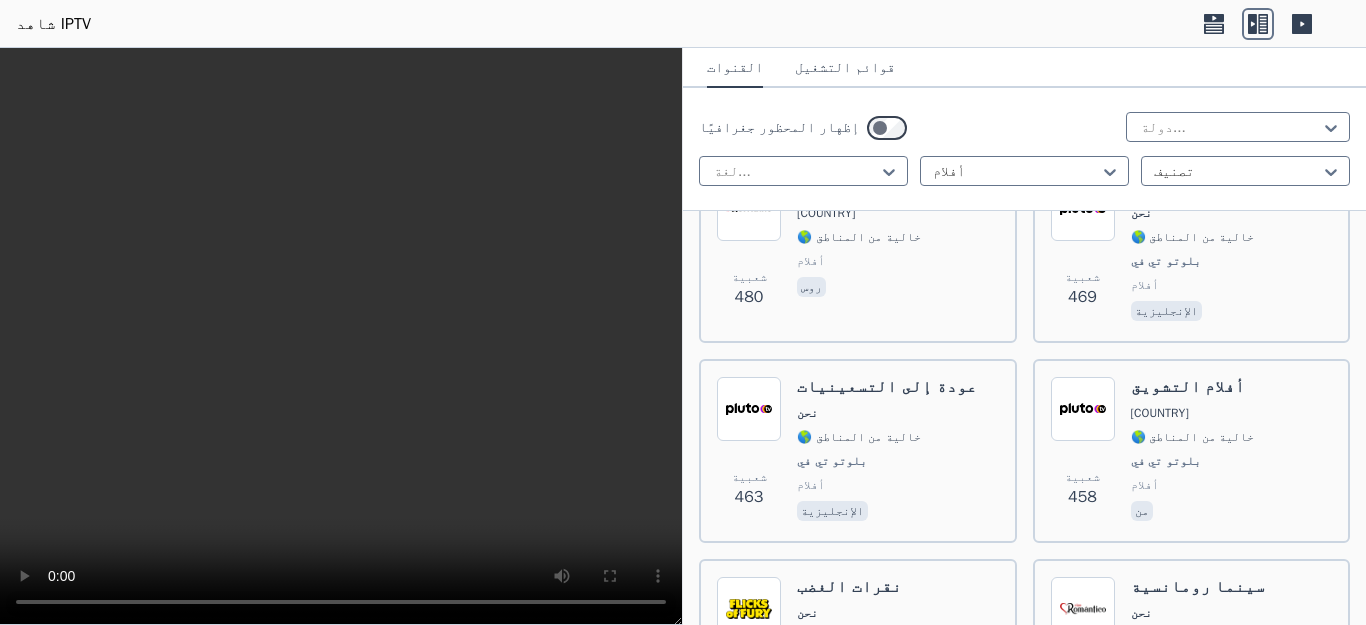 scroll, scrollTop: 2320, scrollLeft: 0, axis: vertical 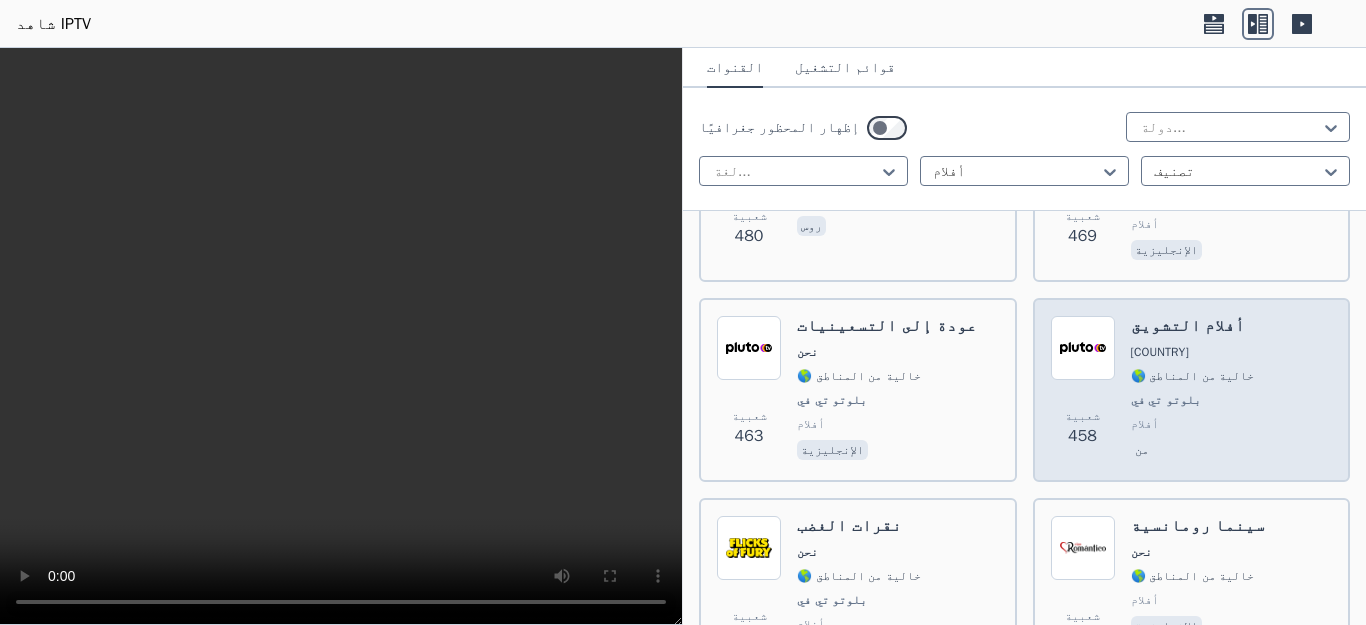 click on "أفلام التشويق" at bounding box center [1188, 326] 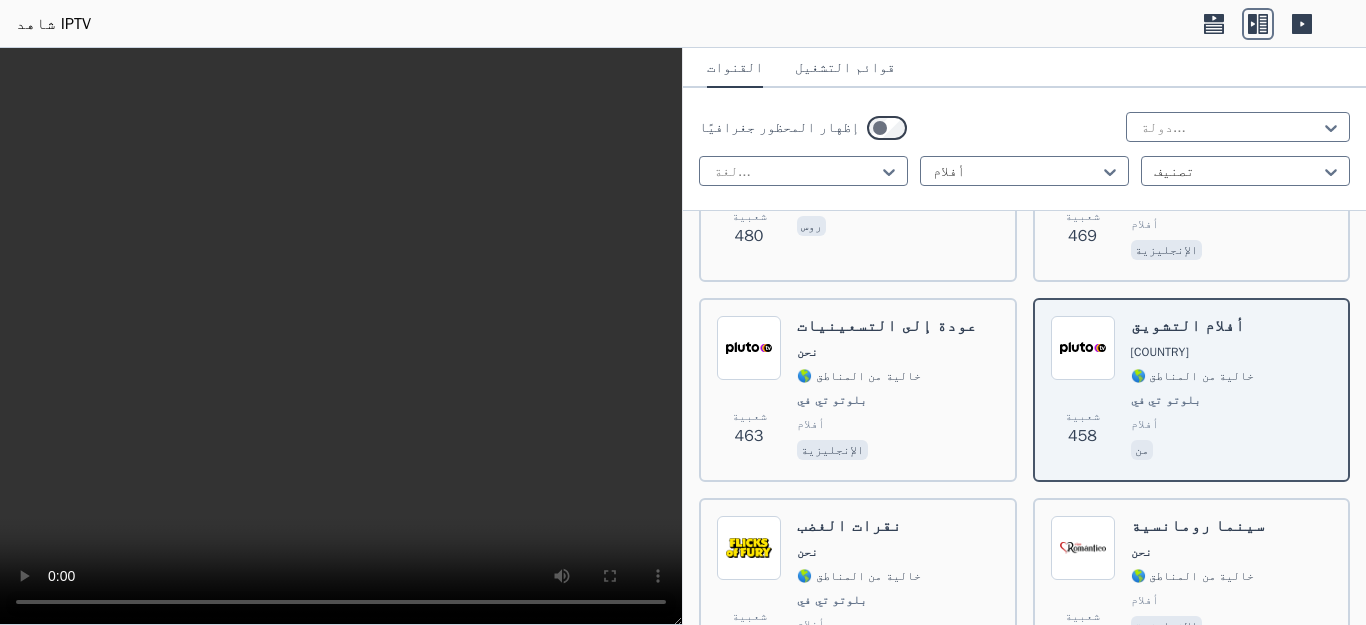 scroll, scrollTop: 2360, scrollLeft: 0, axis: vertical 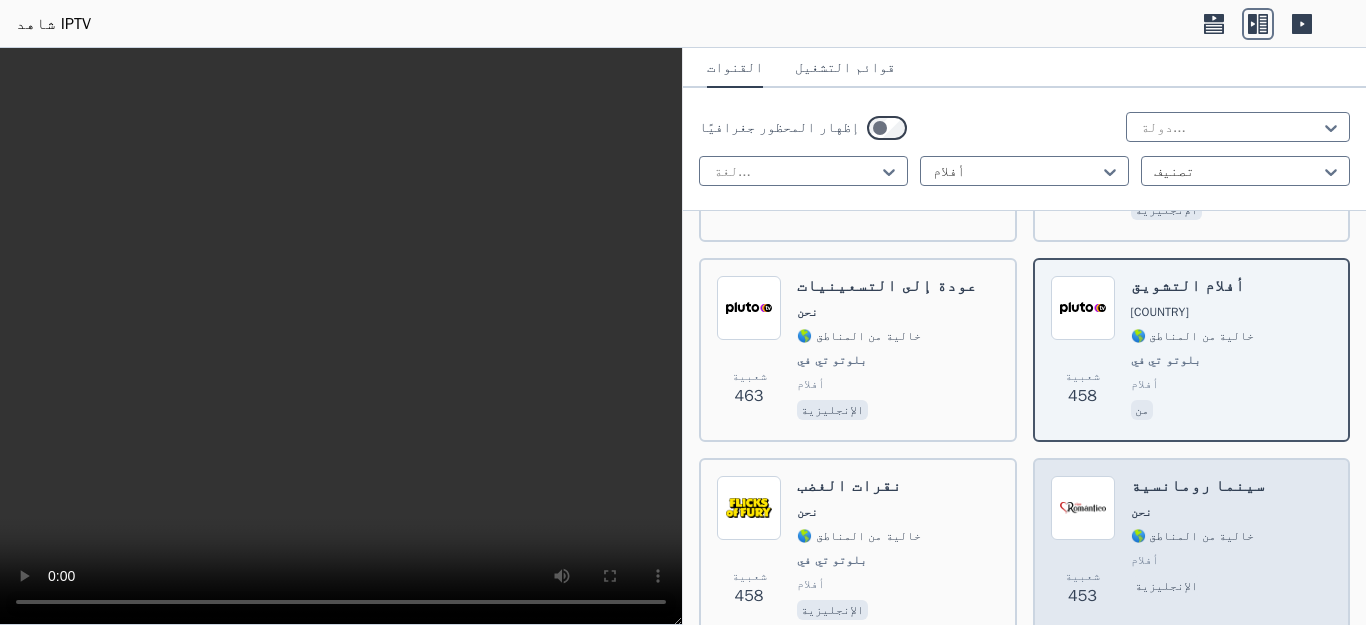 click on "سينما رومانسية" at bounding box center (1198, 486) 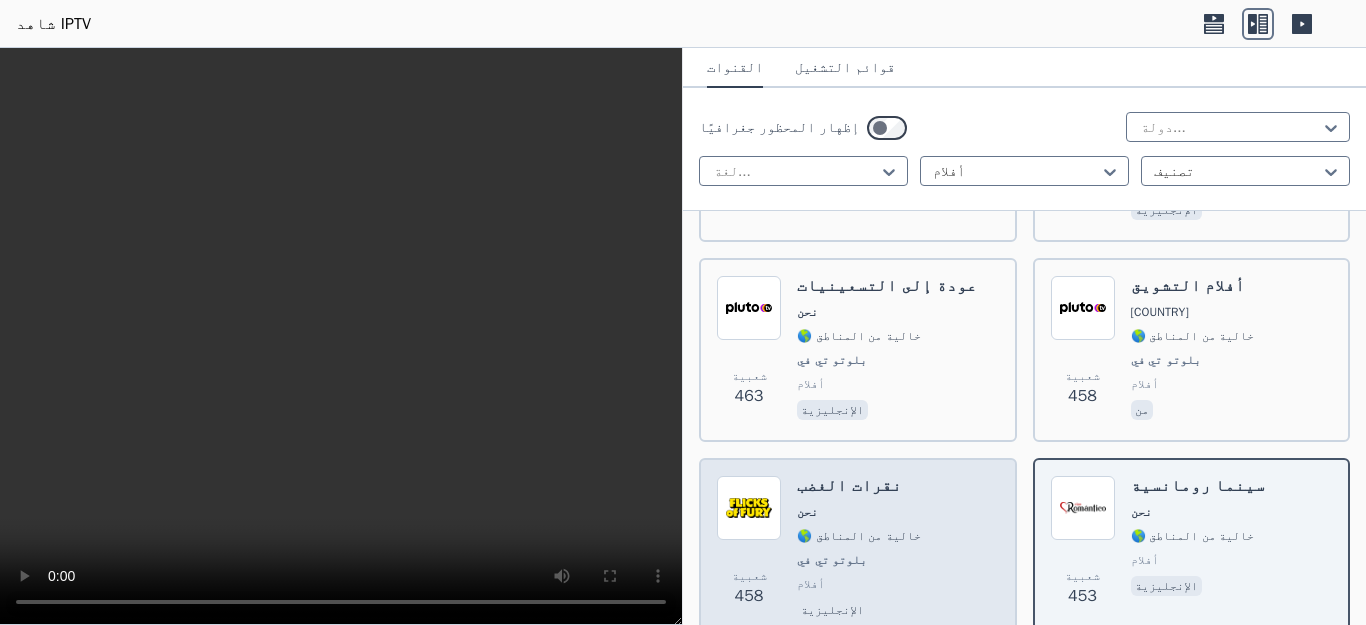 click on "نقرات الغضب" at bounding box center [849, 486] 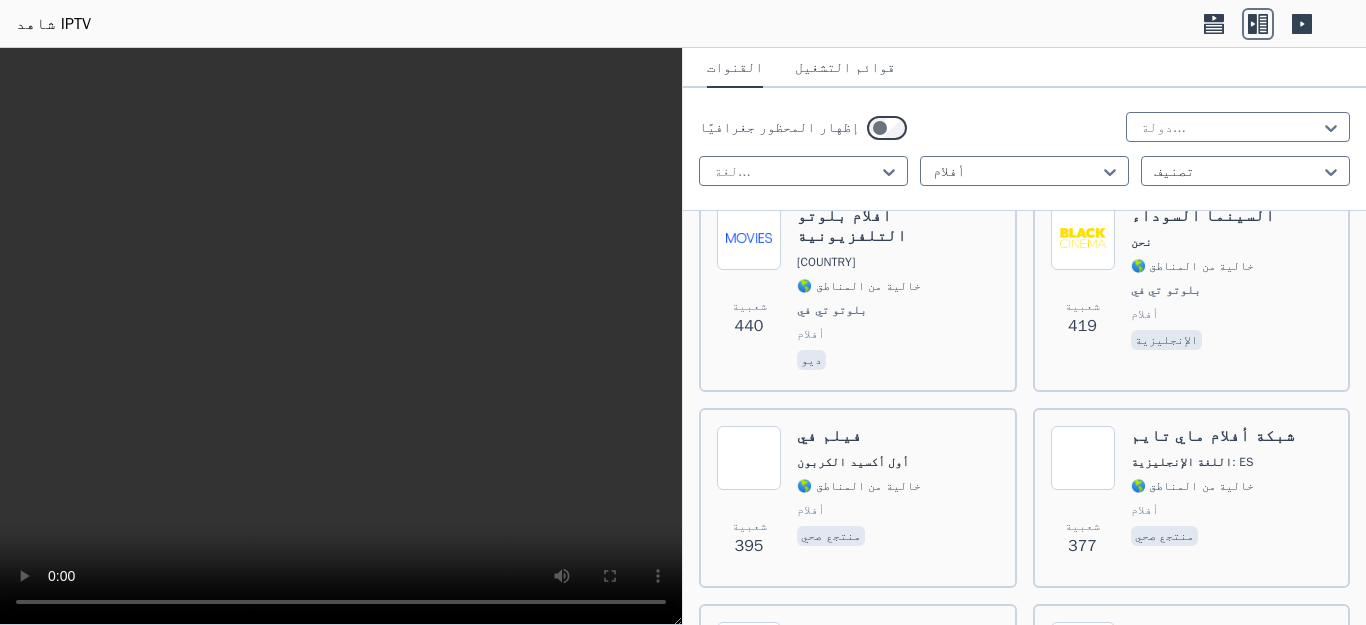 scroll, scrollTop: 2840, scrollLeft: 0, axis: vertical 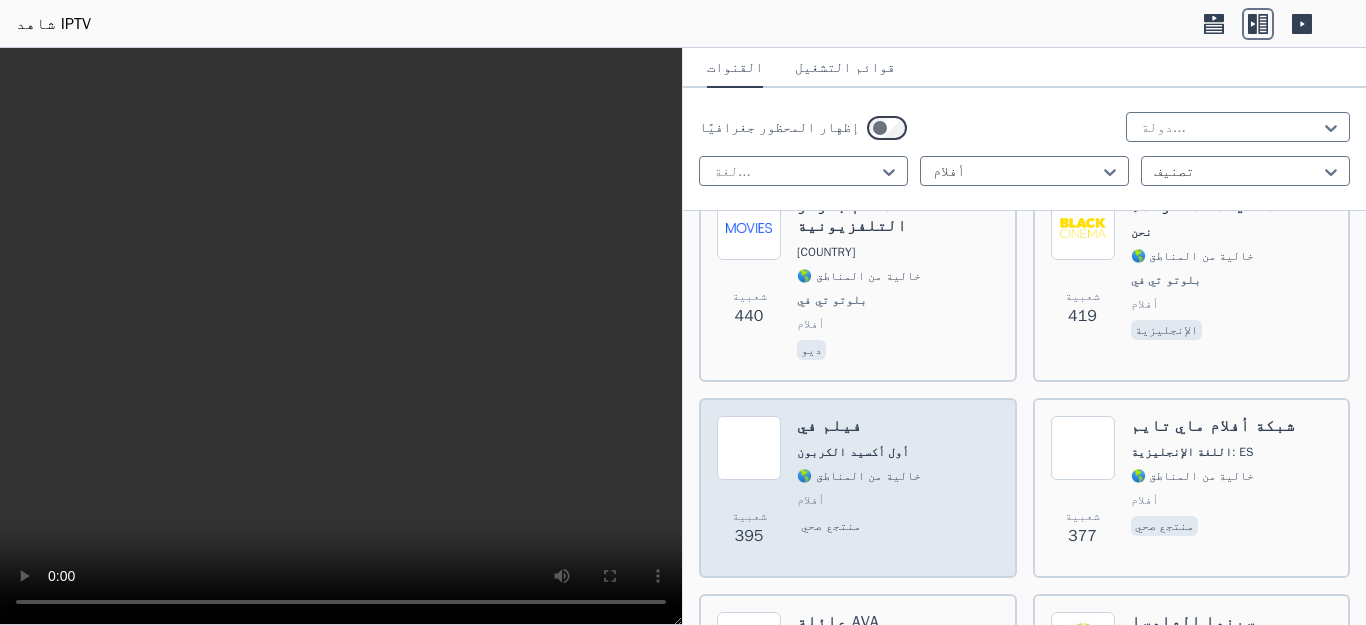click on "فيلم في" at bounding box center (829, 426) 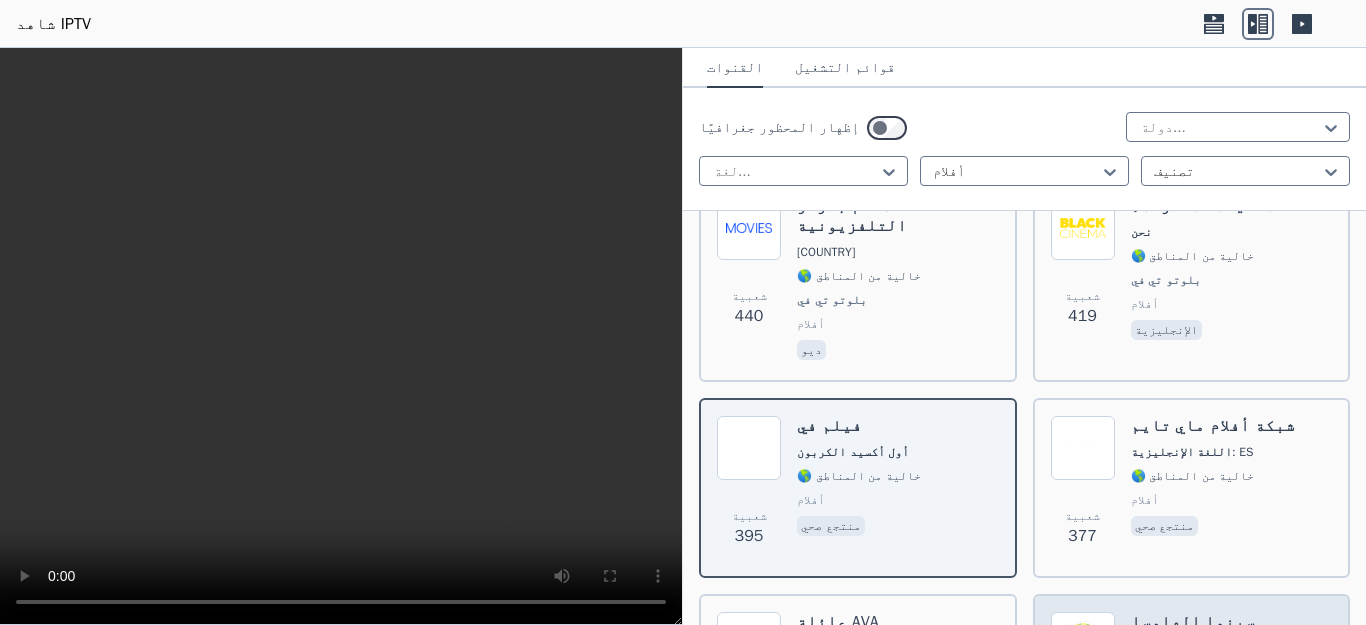 click on "سينما الهاوسا" at bounding box center [1193, 622] 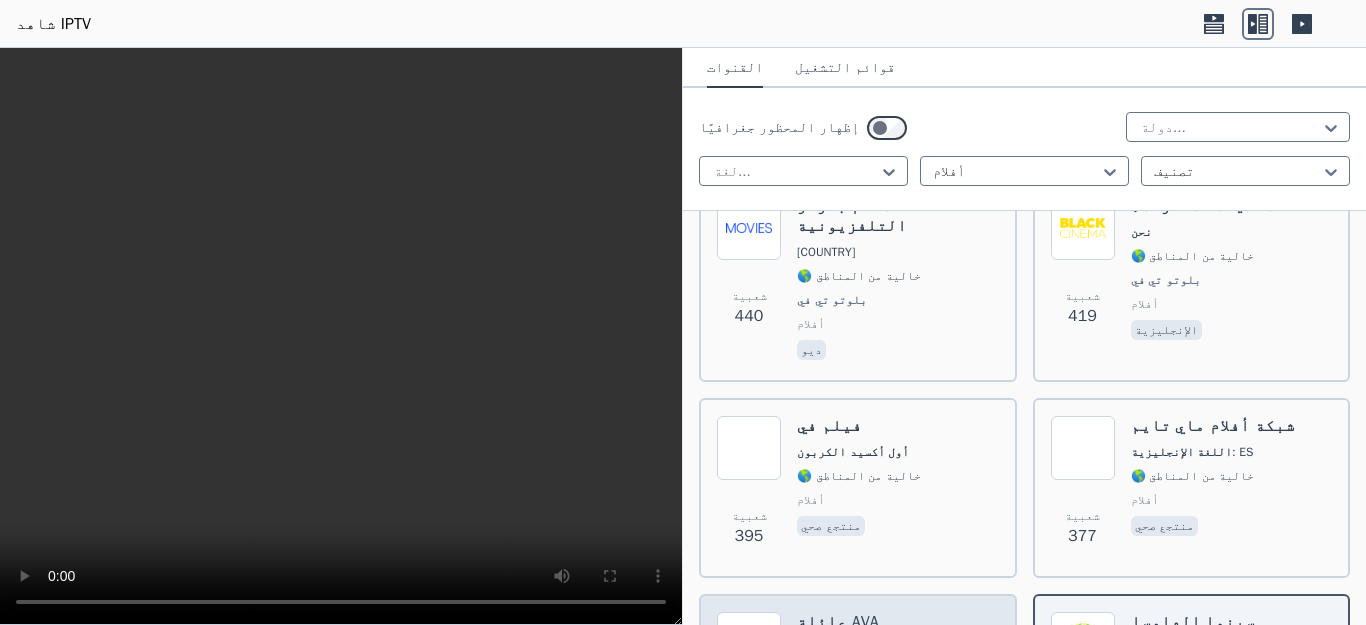 click on "عائلة AVA" at bounding box center [838, 622] 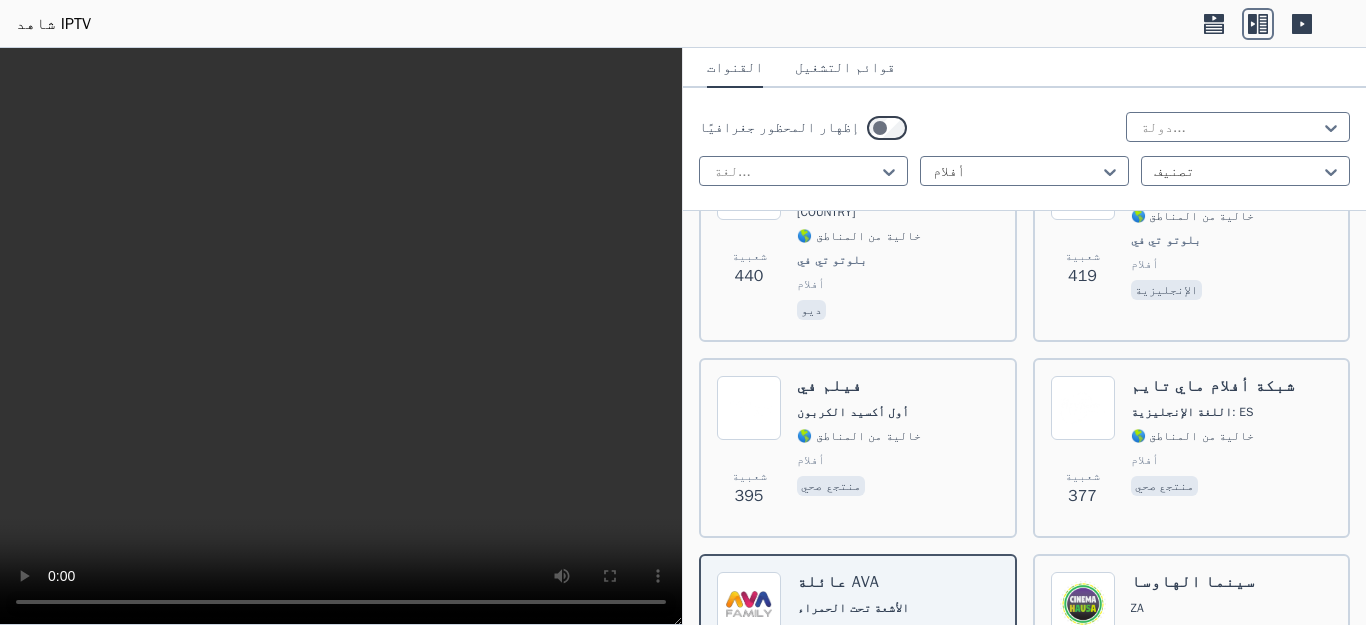 scroll, scrollTop: 2920, scrollLeft: 0, axis: vertical 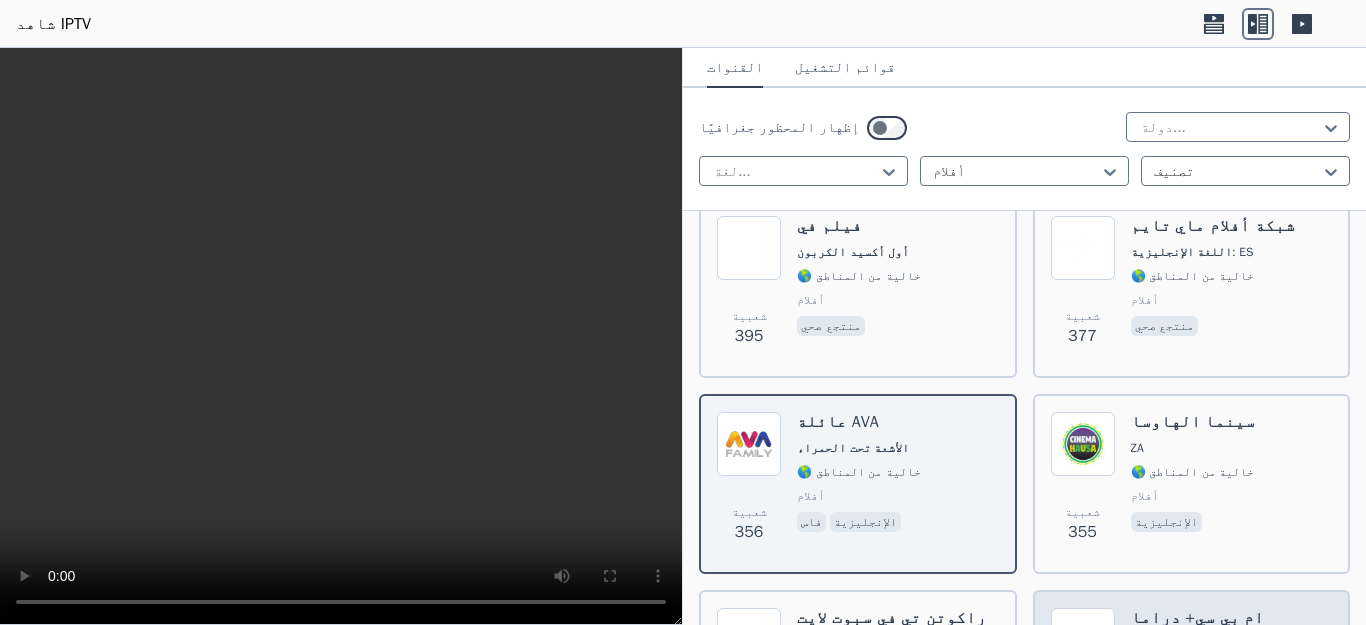 click on "ام بي سي+ دراما" at bounding box center (1198, 618) 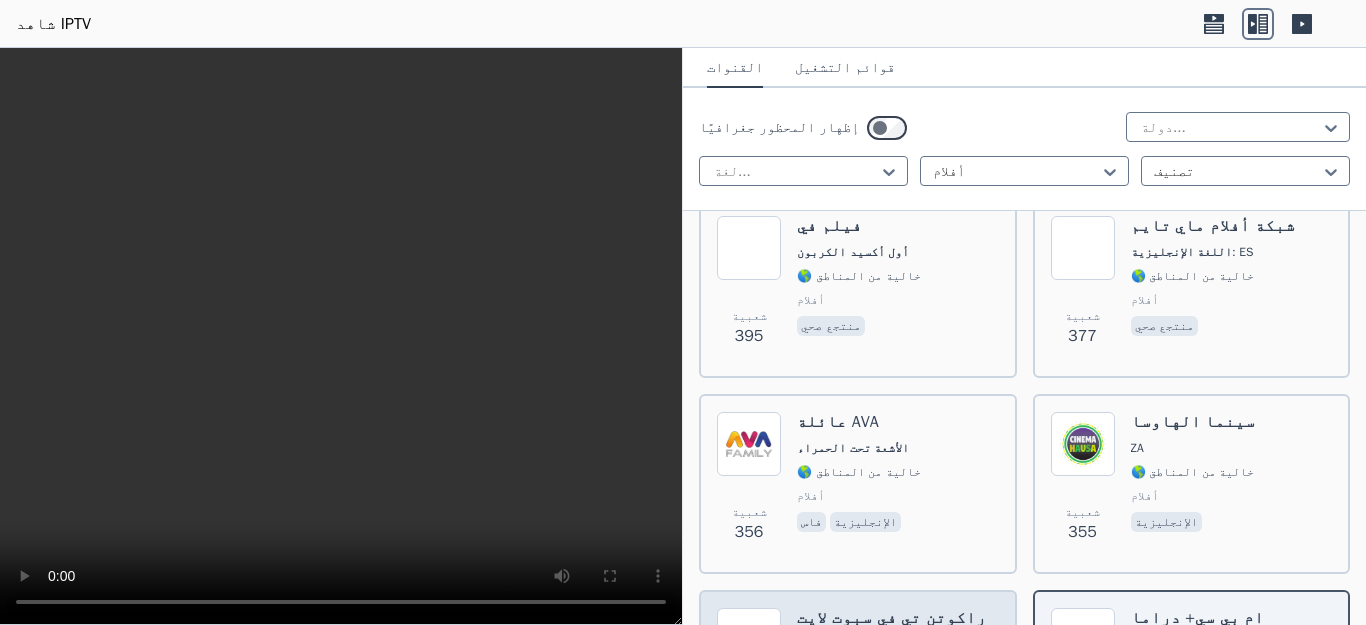 click on "راكوتن تي في سبوت لايت" at bounding box center [891, 618] 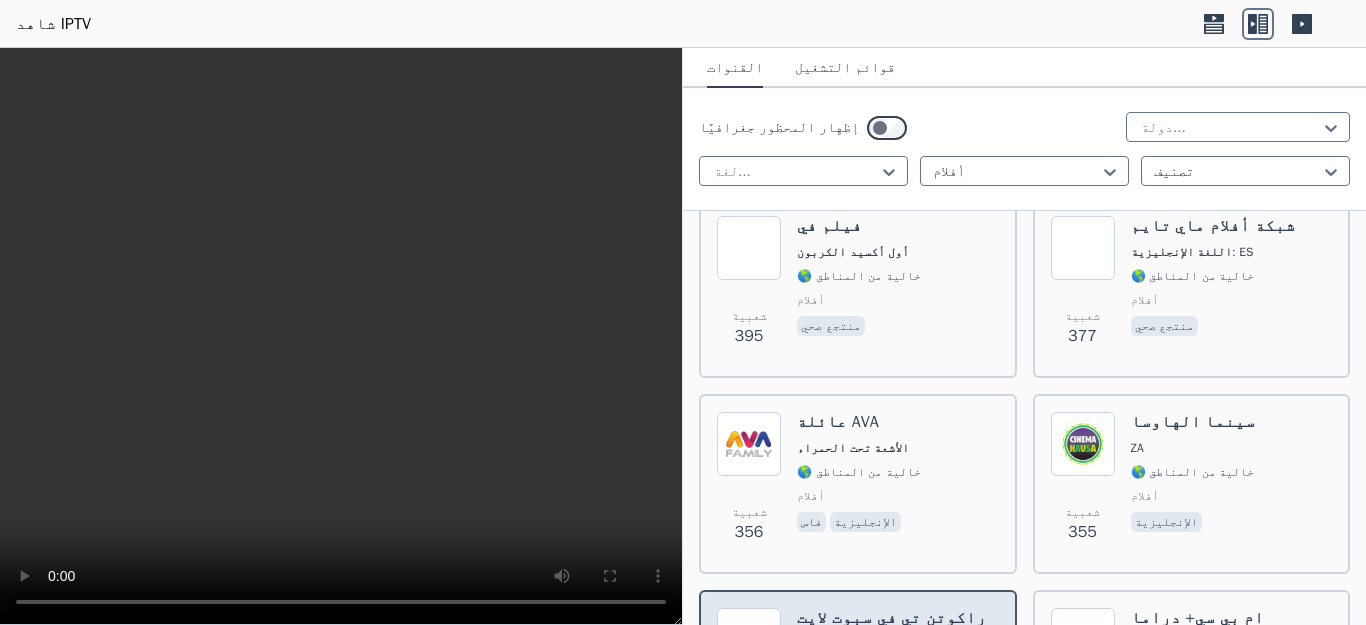 click on "راكوتن تي في سبوت لايت" at bounding box center [891, 618] 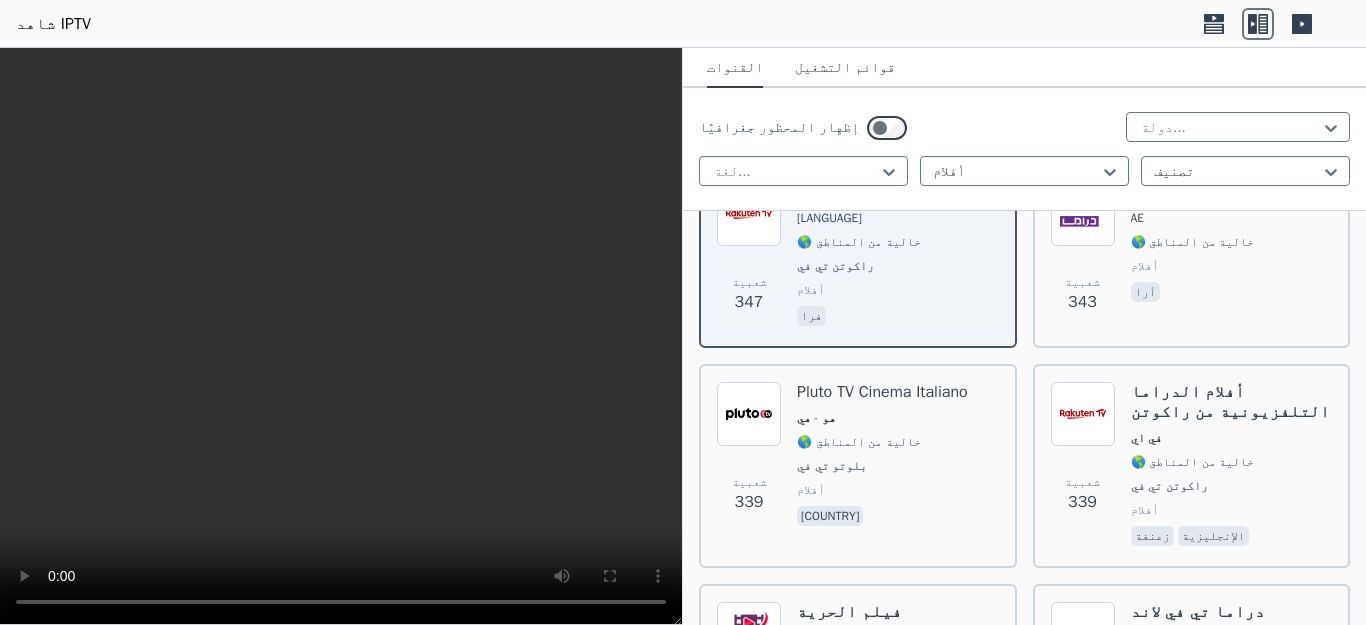 scroll, scrollTop: 3480, scrollLeft: 0, axis: vertical 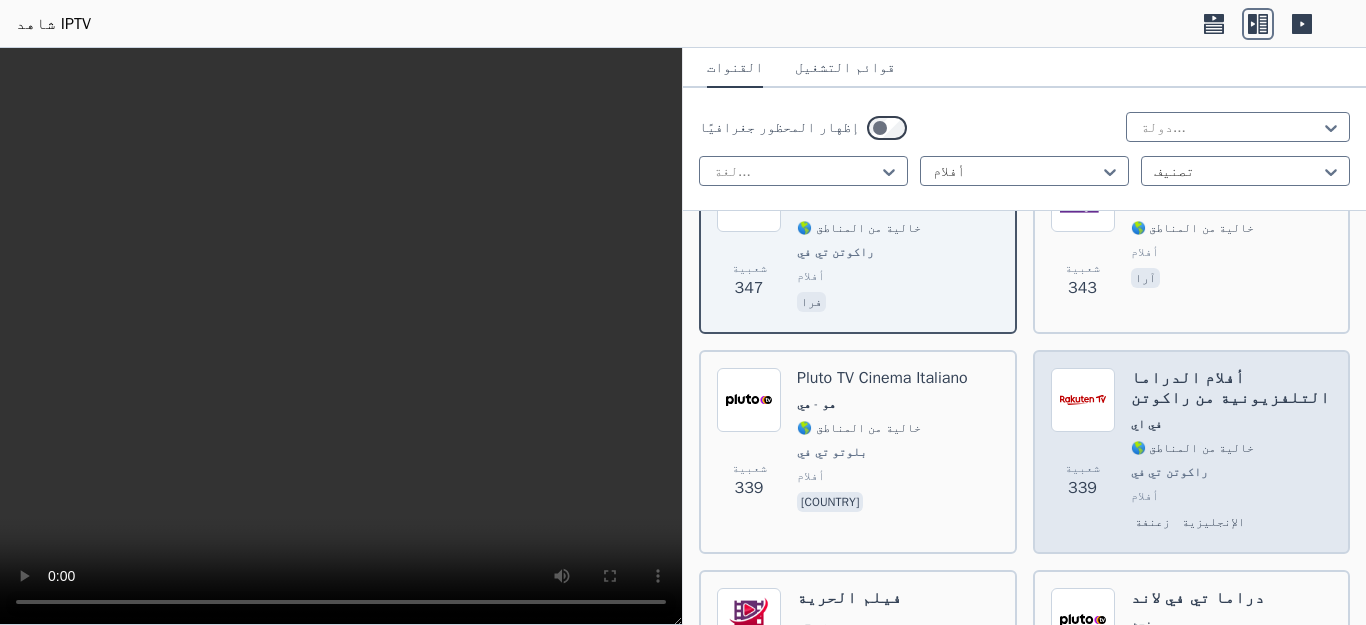 click on "أفلام الدراما التلفزيونية من راكوتن" at bounding box center (1231, 388) 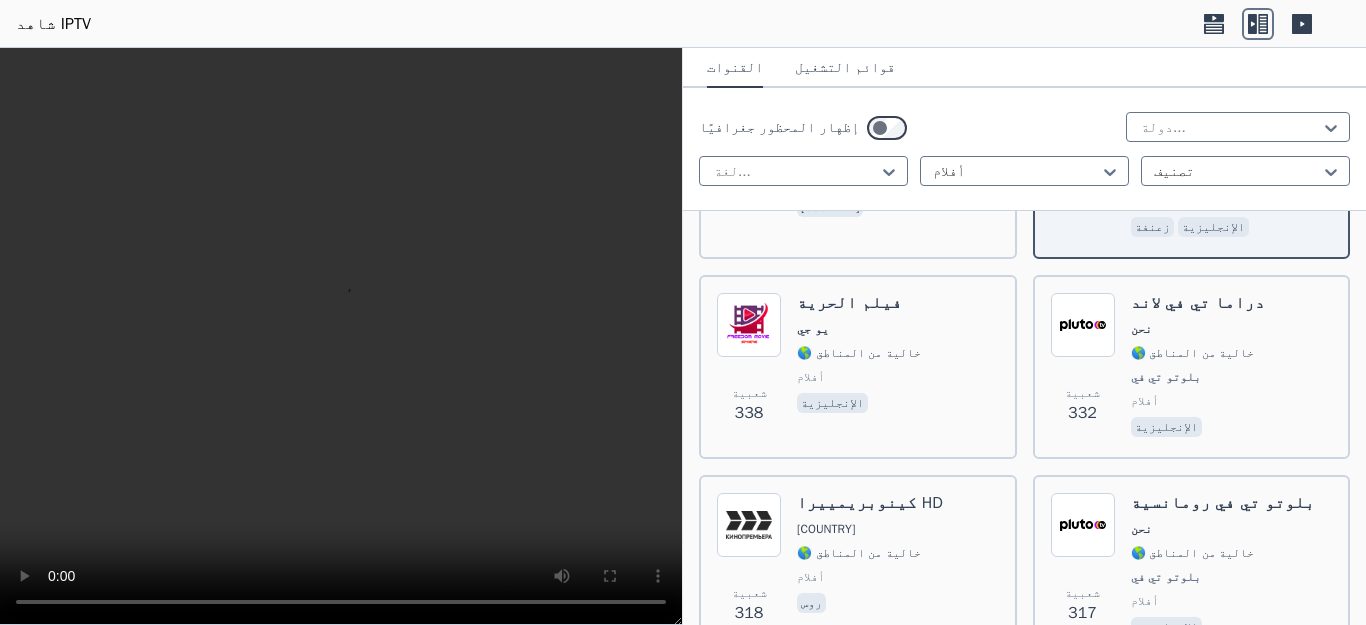 scroll, scrollTop: 3840, scrollLeft: 0, axis: vertical 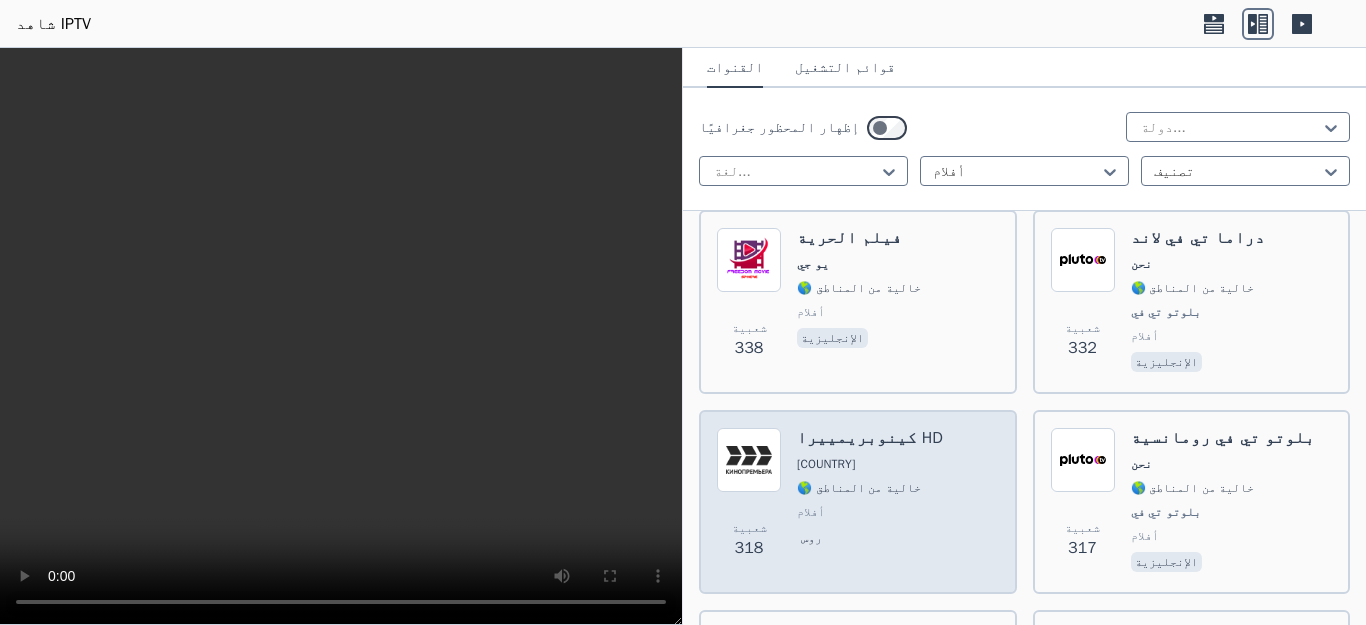 click on "كينوبريمييرا HD" at bounding box center (870, 438) 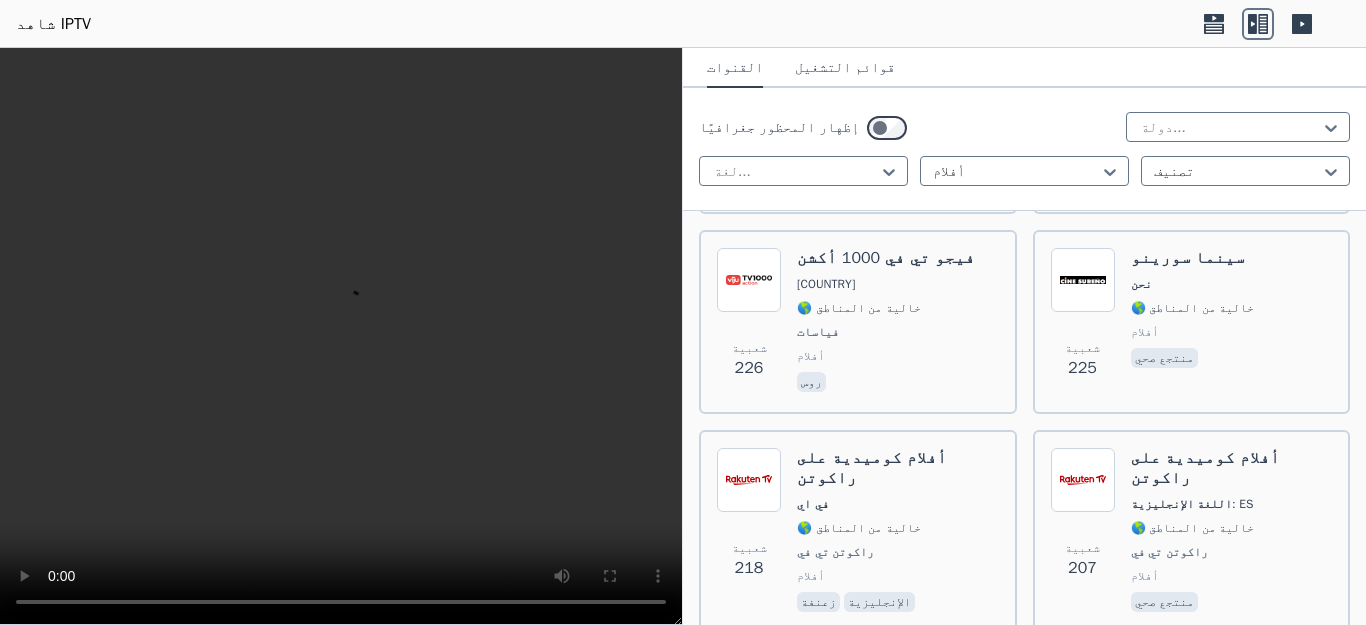 scroll, scrollTop: 5040, scrollLeft: 0, axis: vertical 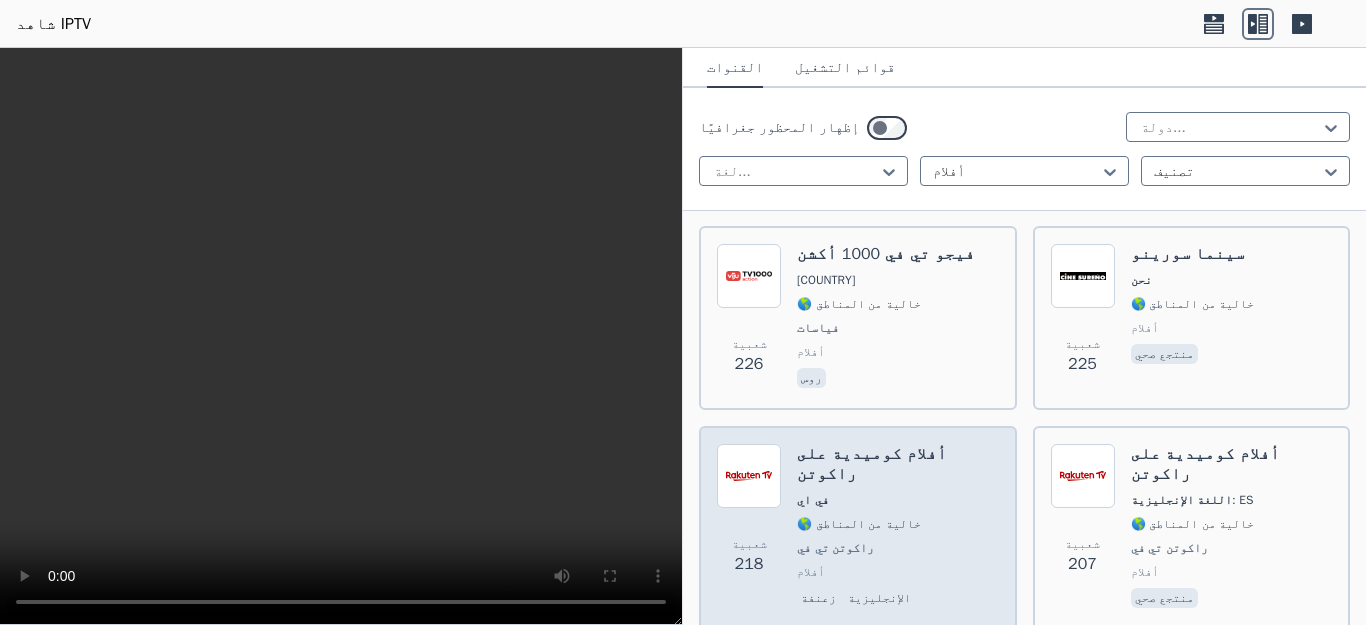 click on "أفلام كوميدية على راكوتن" at bounding box center (872, 464) 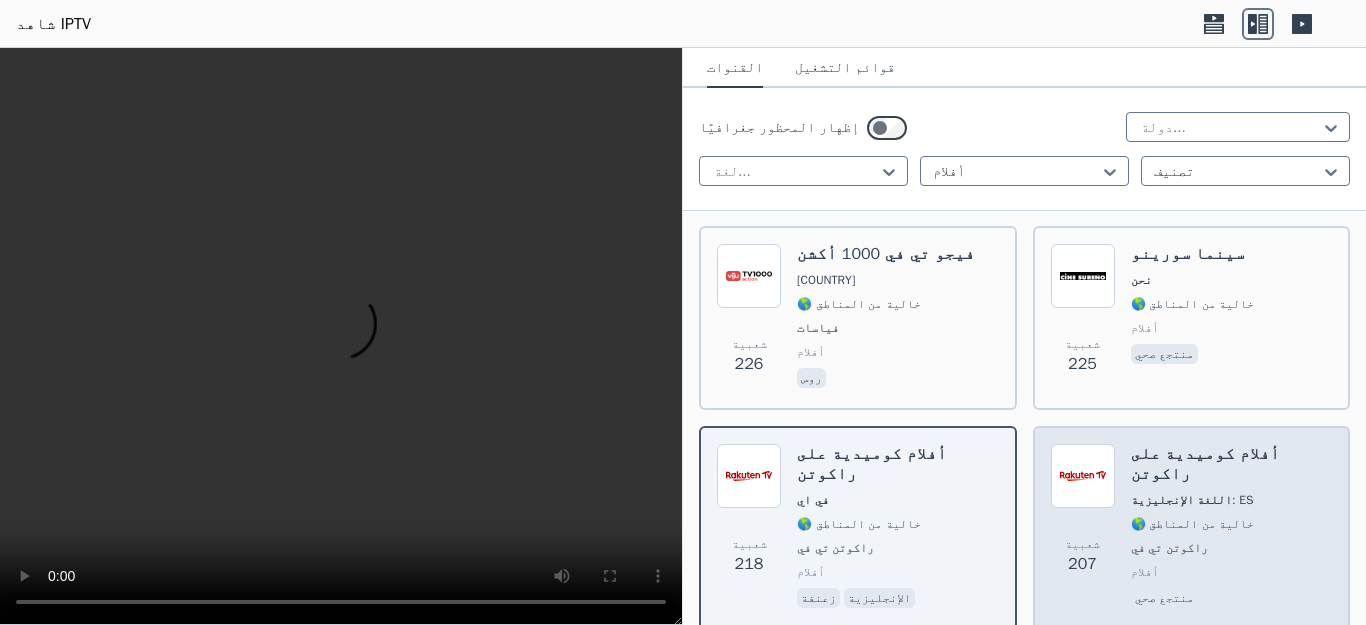 click on "أفلام كوميدية على راكوتن" at bounding box center (1206, 464) 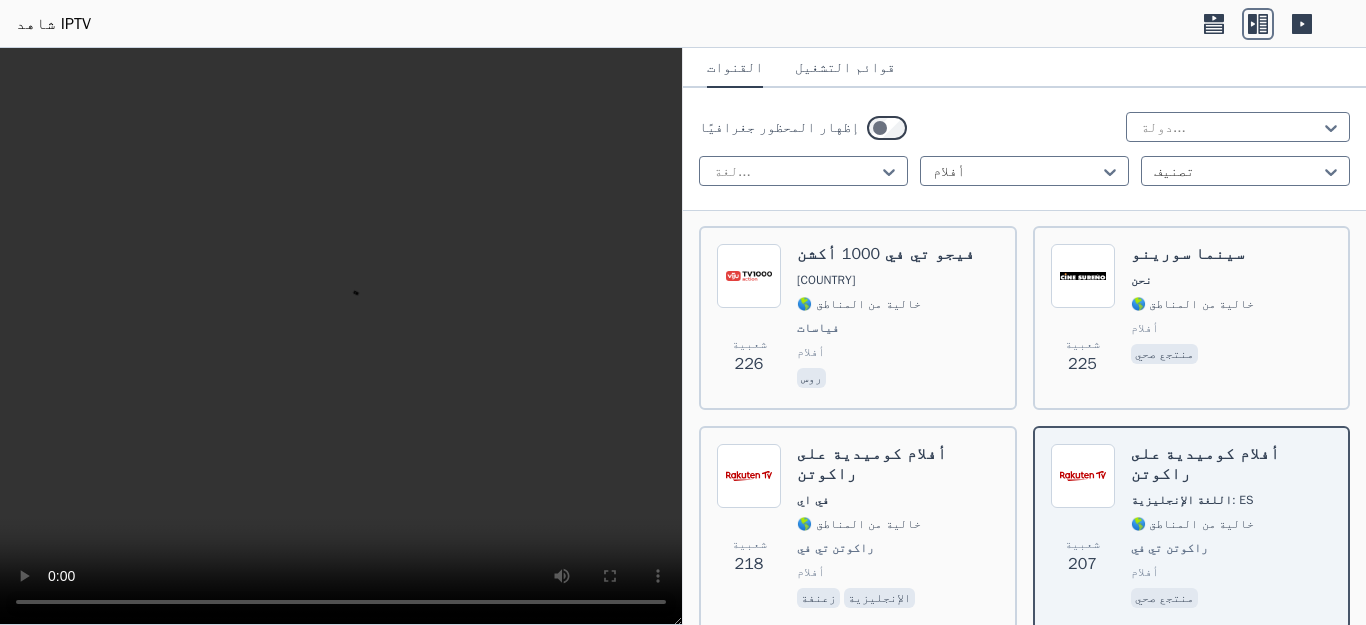 click on "أفلام كوميدية على راكوتن" at bounding box center (872, 684) 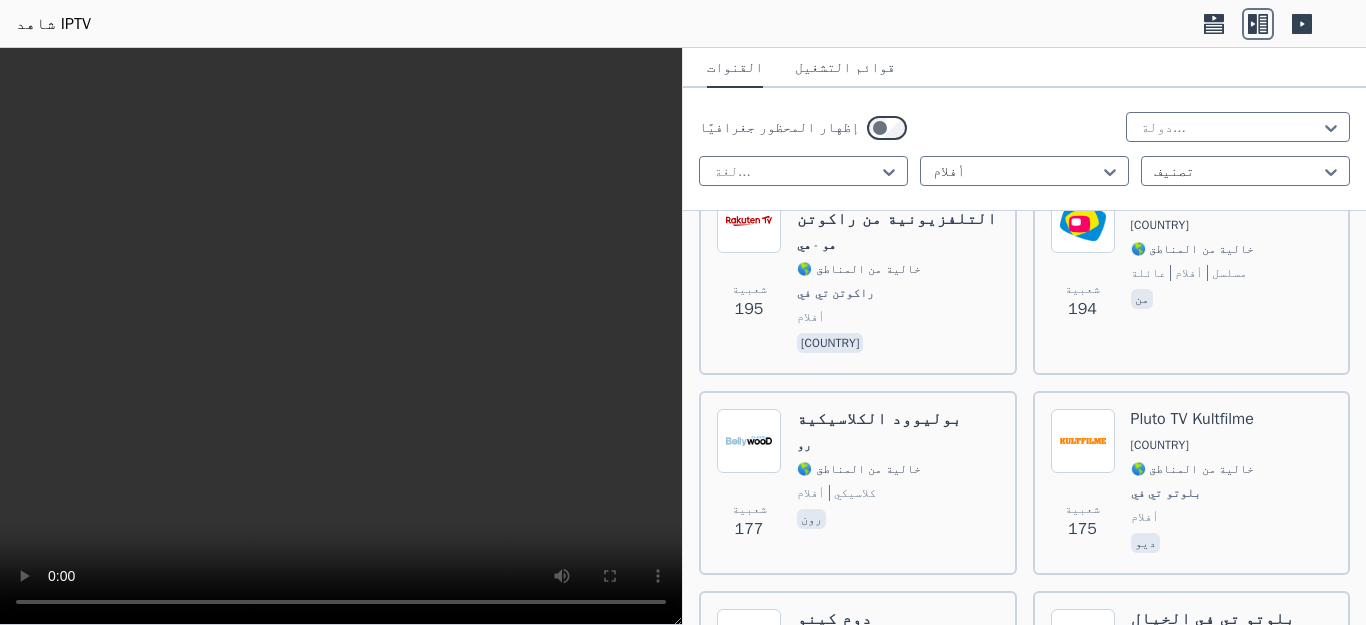 scroll, scrollTop: 5960, scrollLeft: 0, axis: vertical 